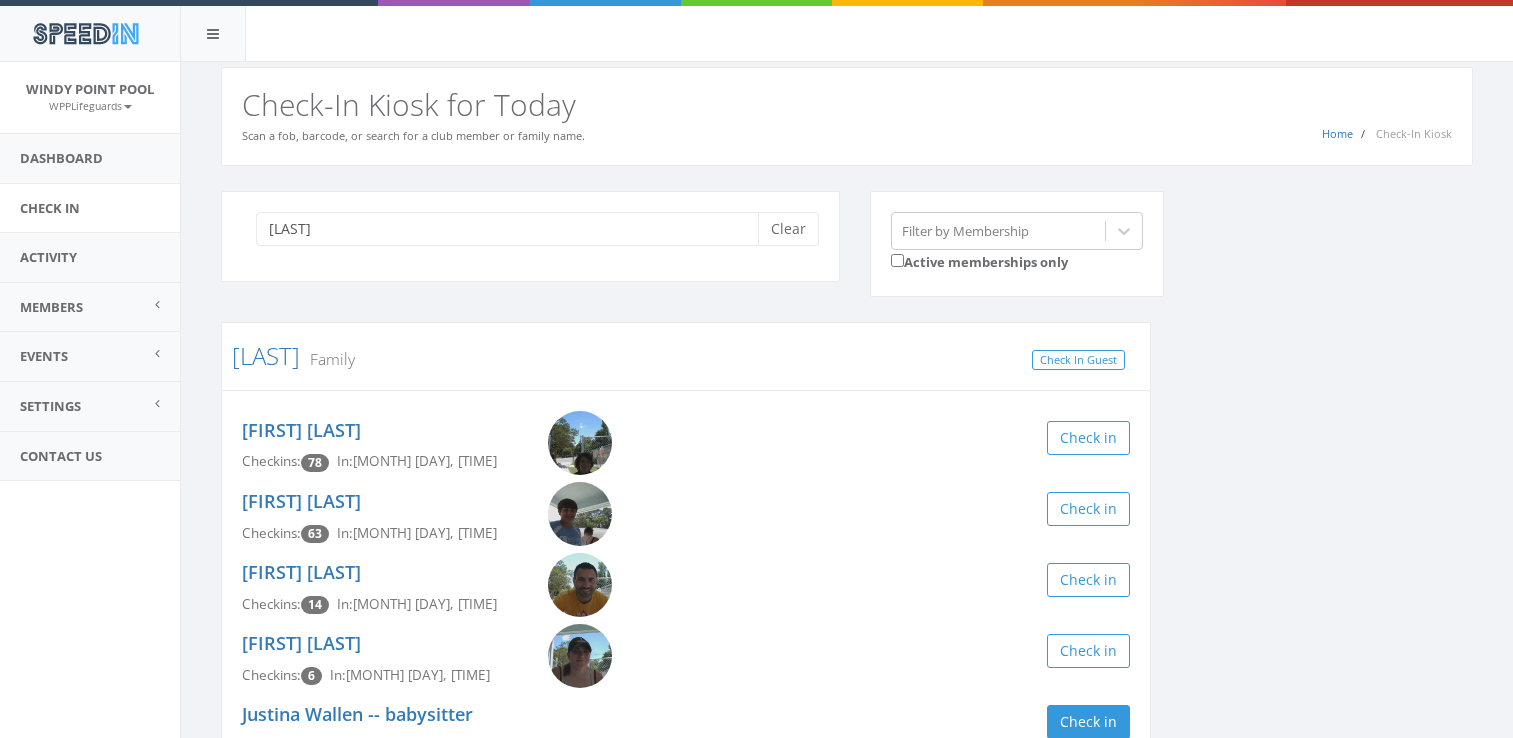 scroll, scrollTop: 60, scrollLeft: 0, axis: vertical 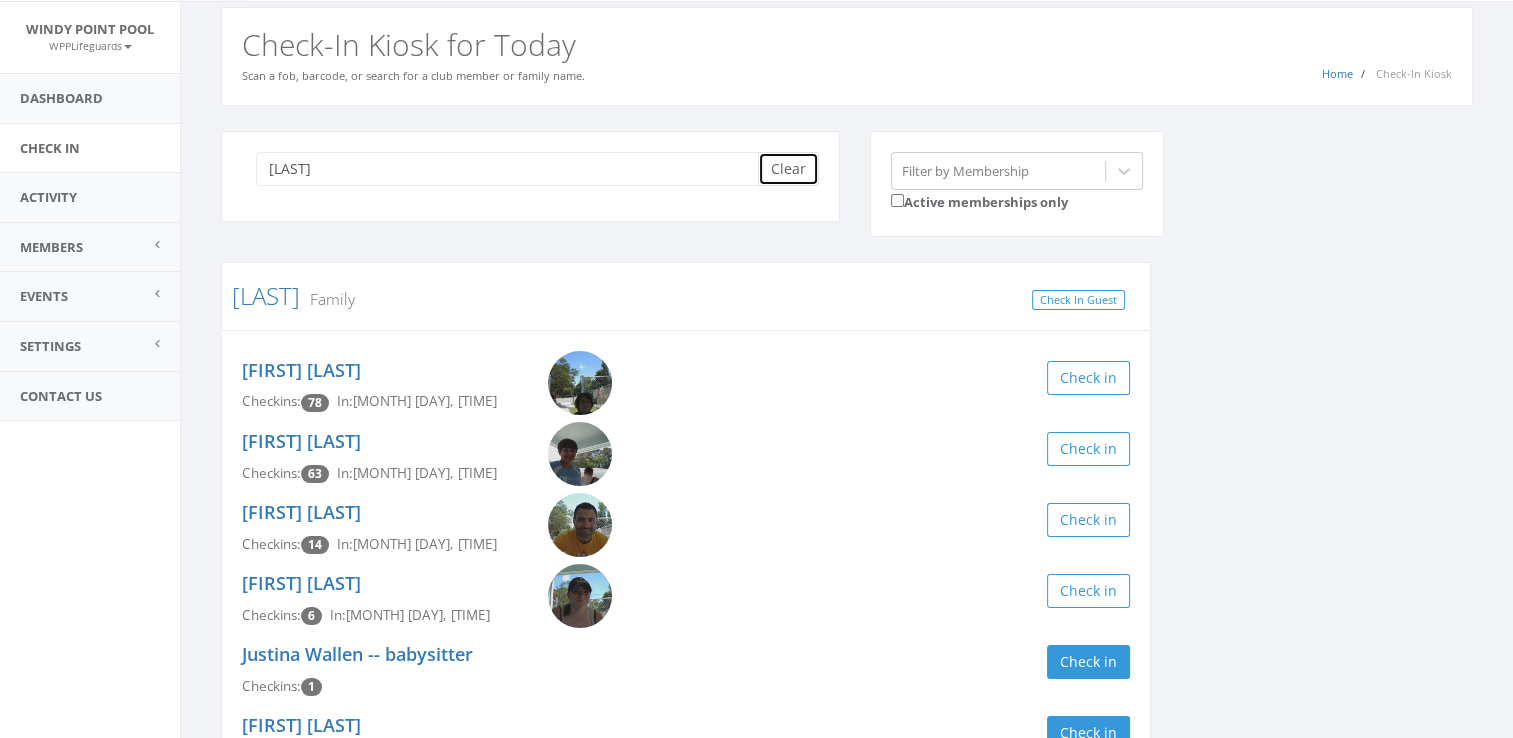 click on "Clear" at bounding box center (788, 169) 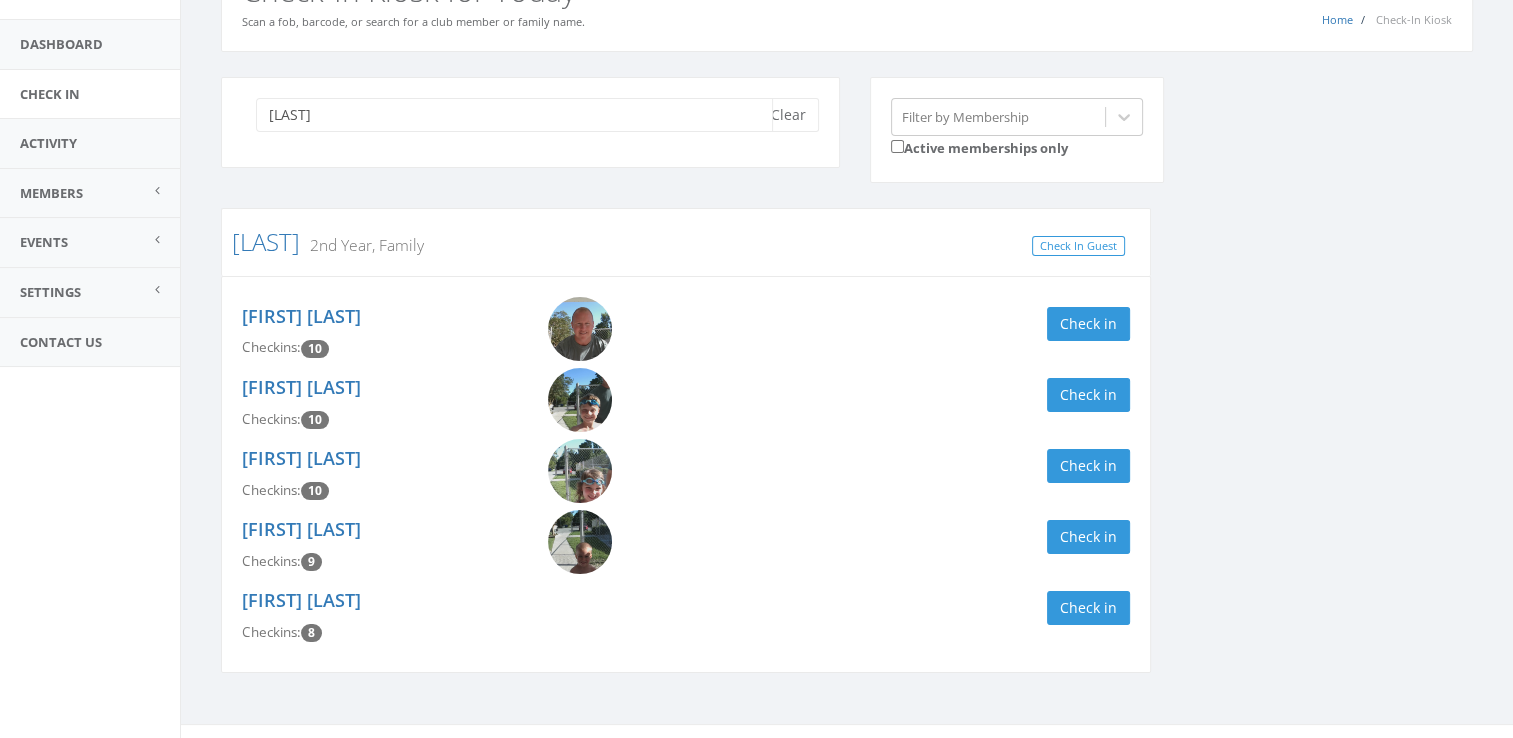 scroll, scrollTop: 138, scrollLeft: 0, axis: vertical 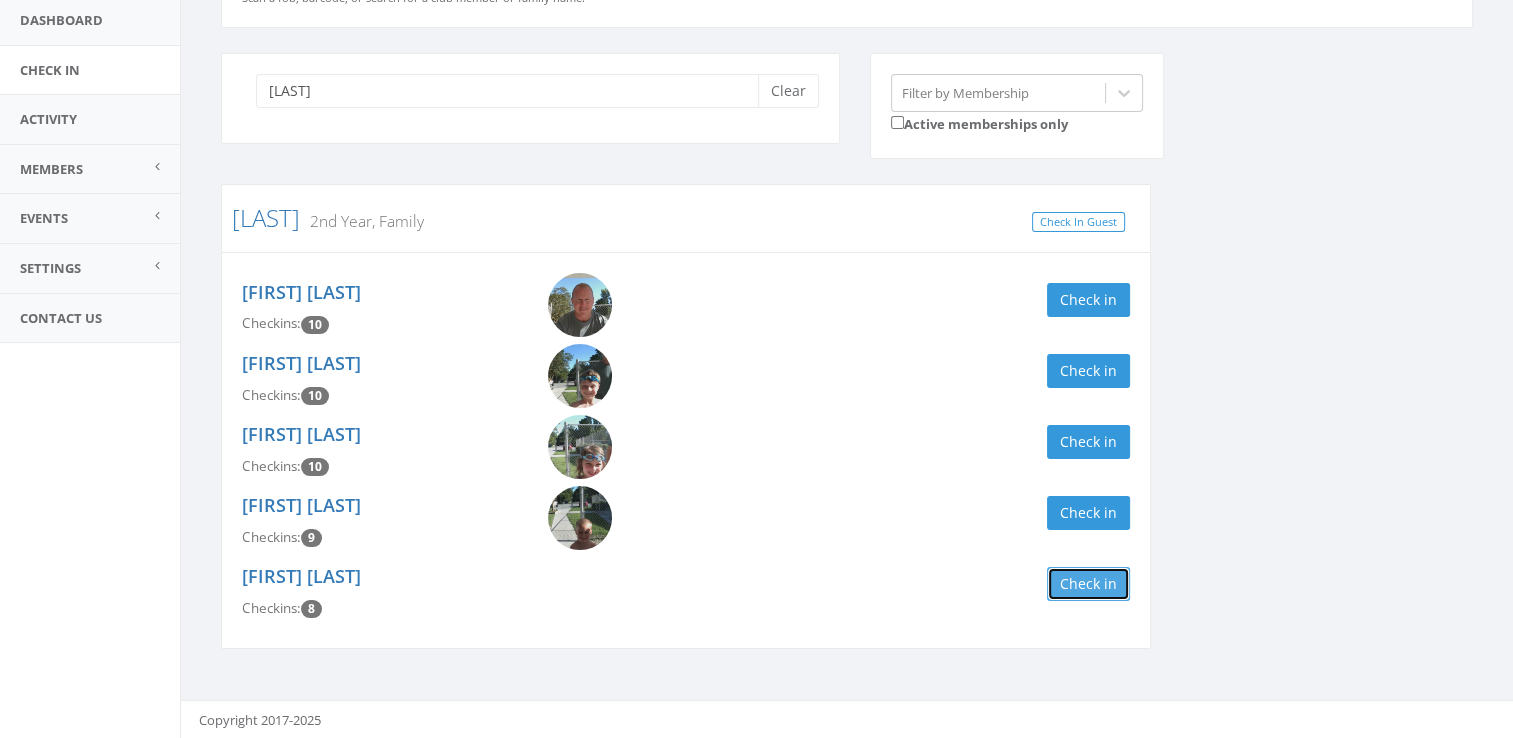 click on "Check in" at bounding box center [1088, 584] 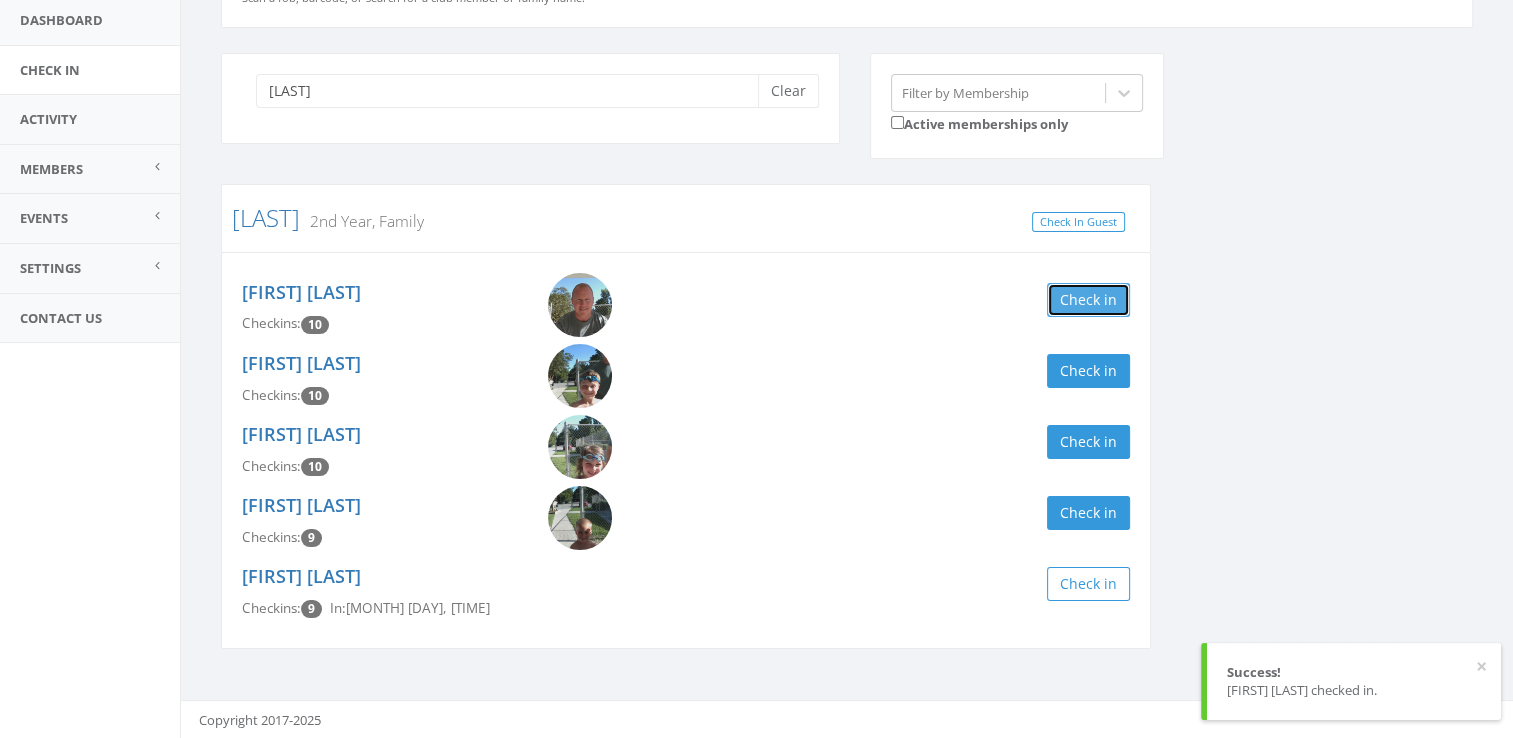 click on "Check in" at bounding box center [1088, 300] 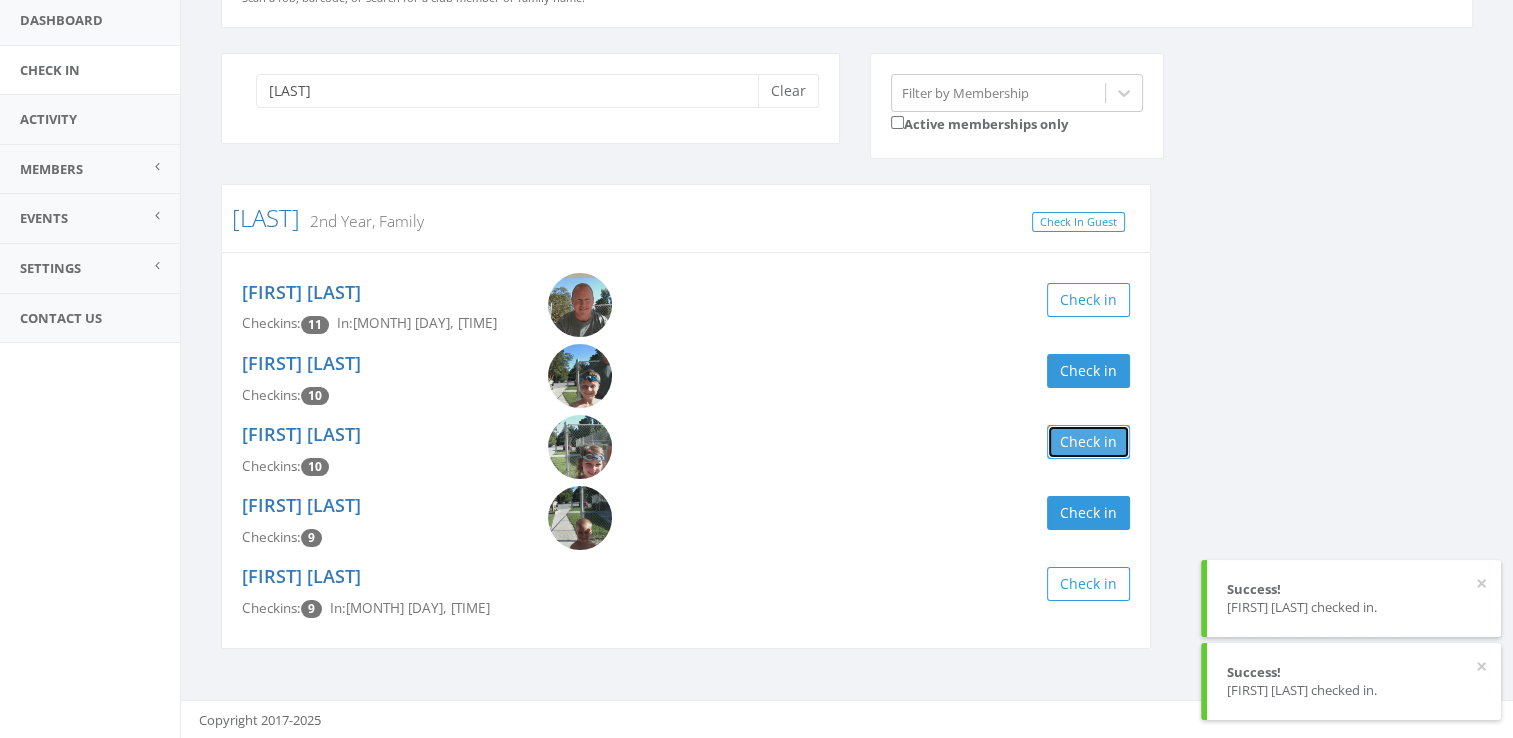 click on "Check in" at bounding box center [1088, 442] 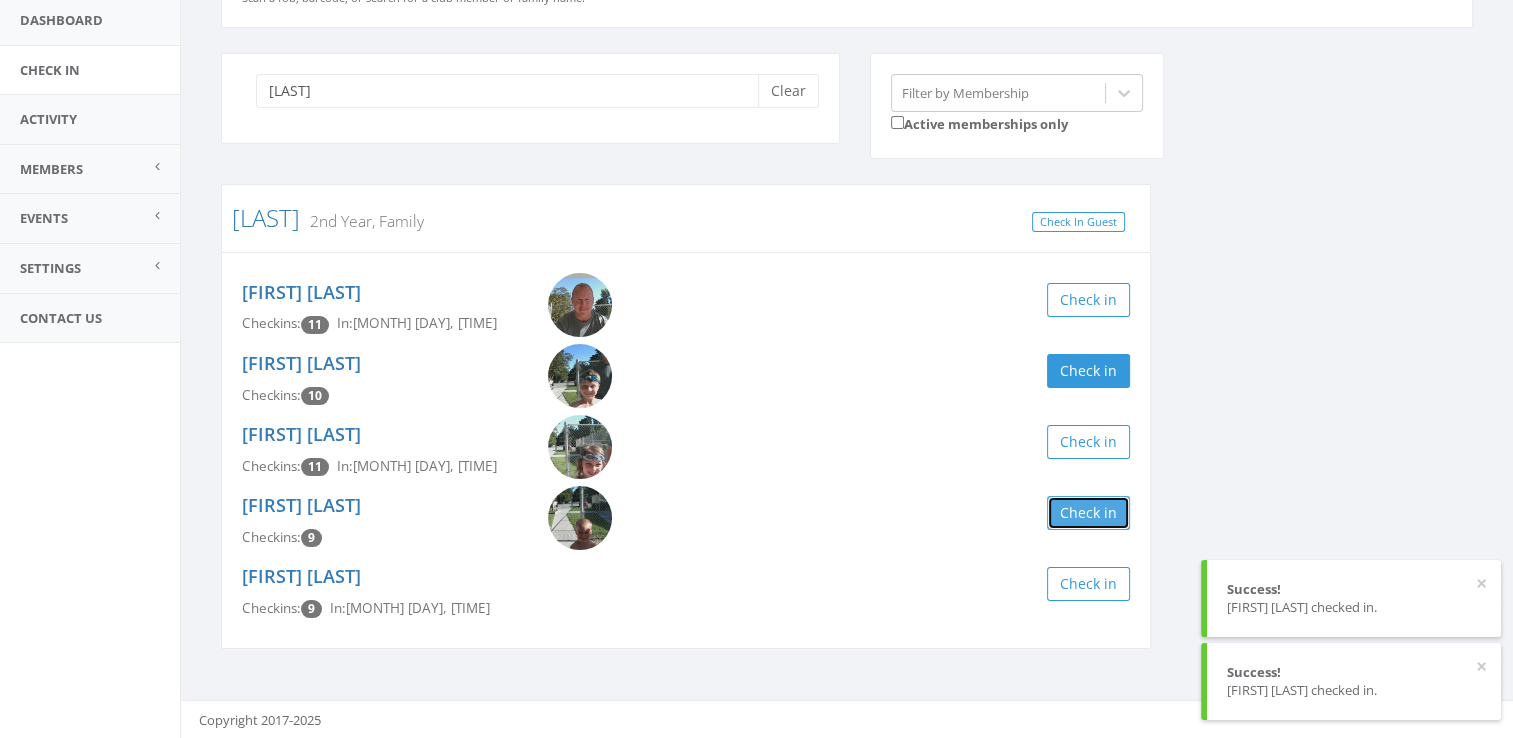 click on "Check in" at bounding box center (1088, 513) 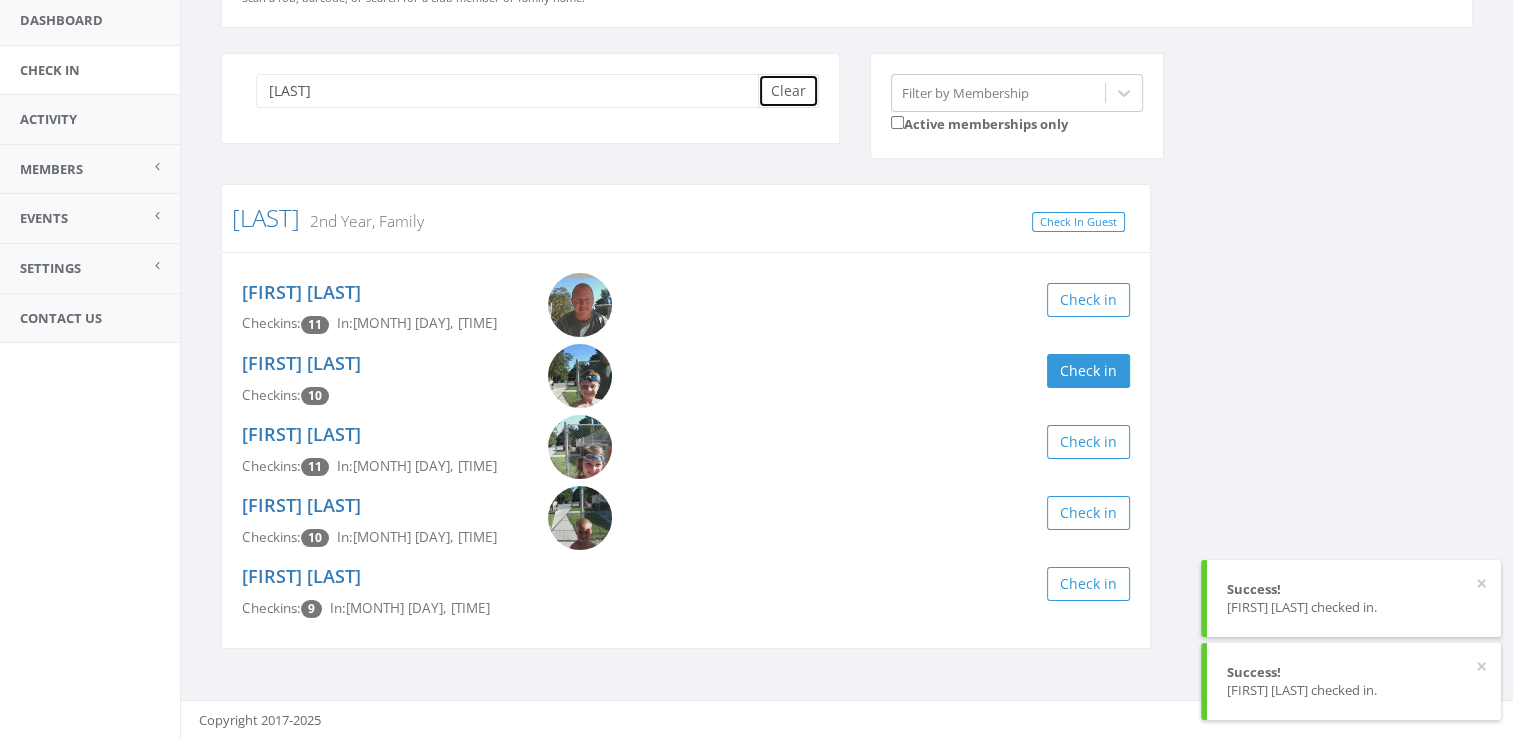 click on "Clear" at bounding box center [788, 91] 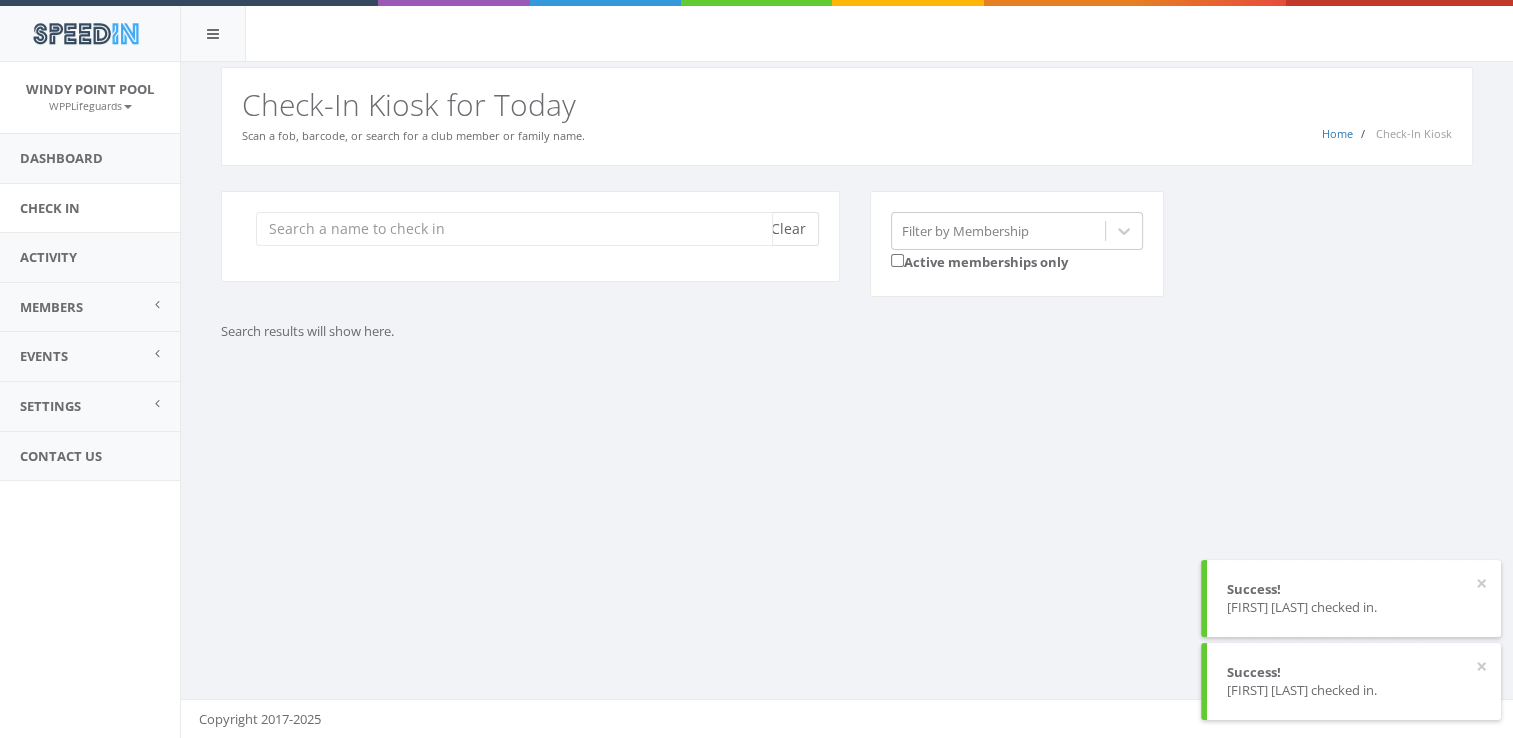 scroll, scrollTop: 0, scrollLeft: 0, axis: both 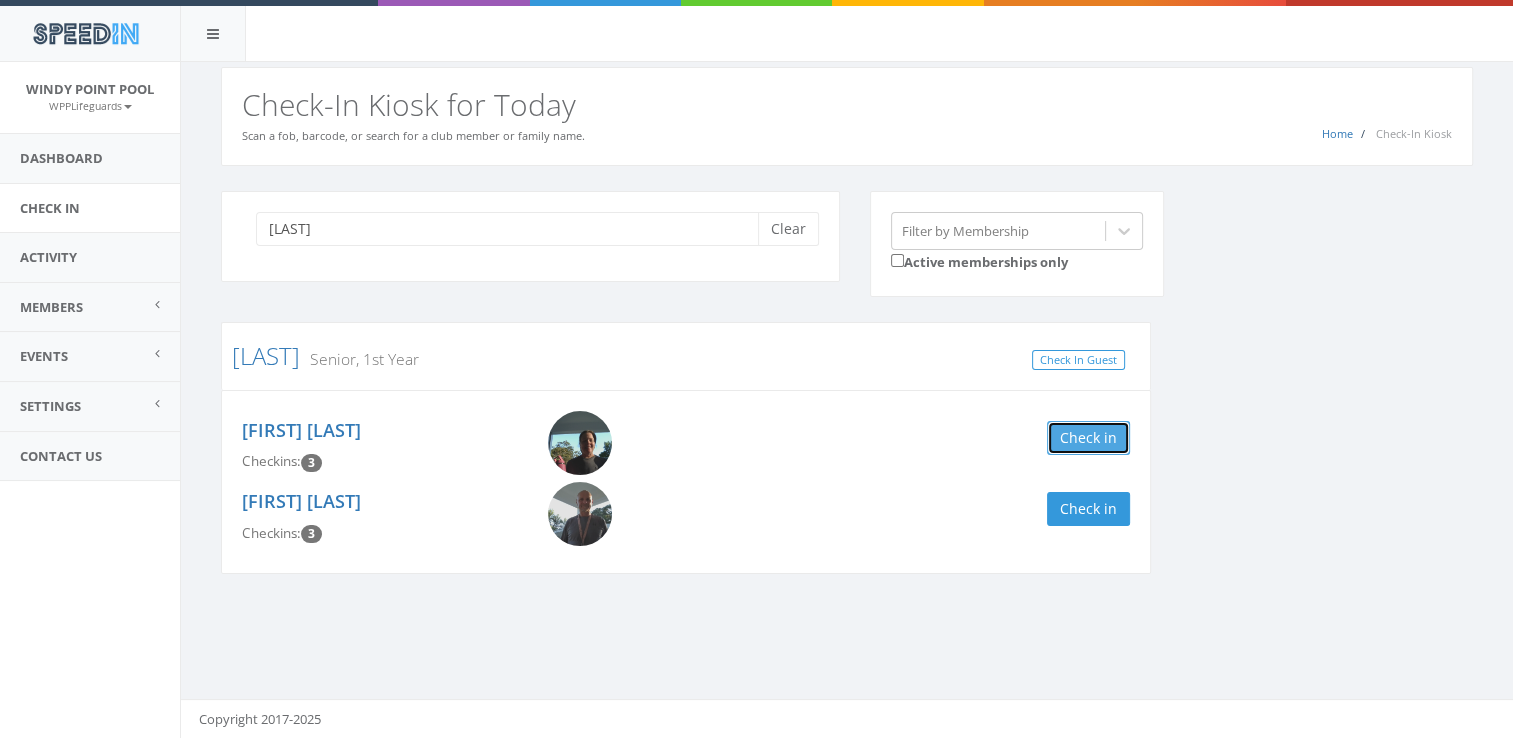 click on "Check in" at bounding box center (1088, 438) 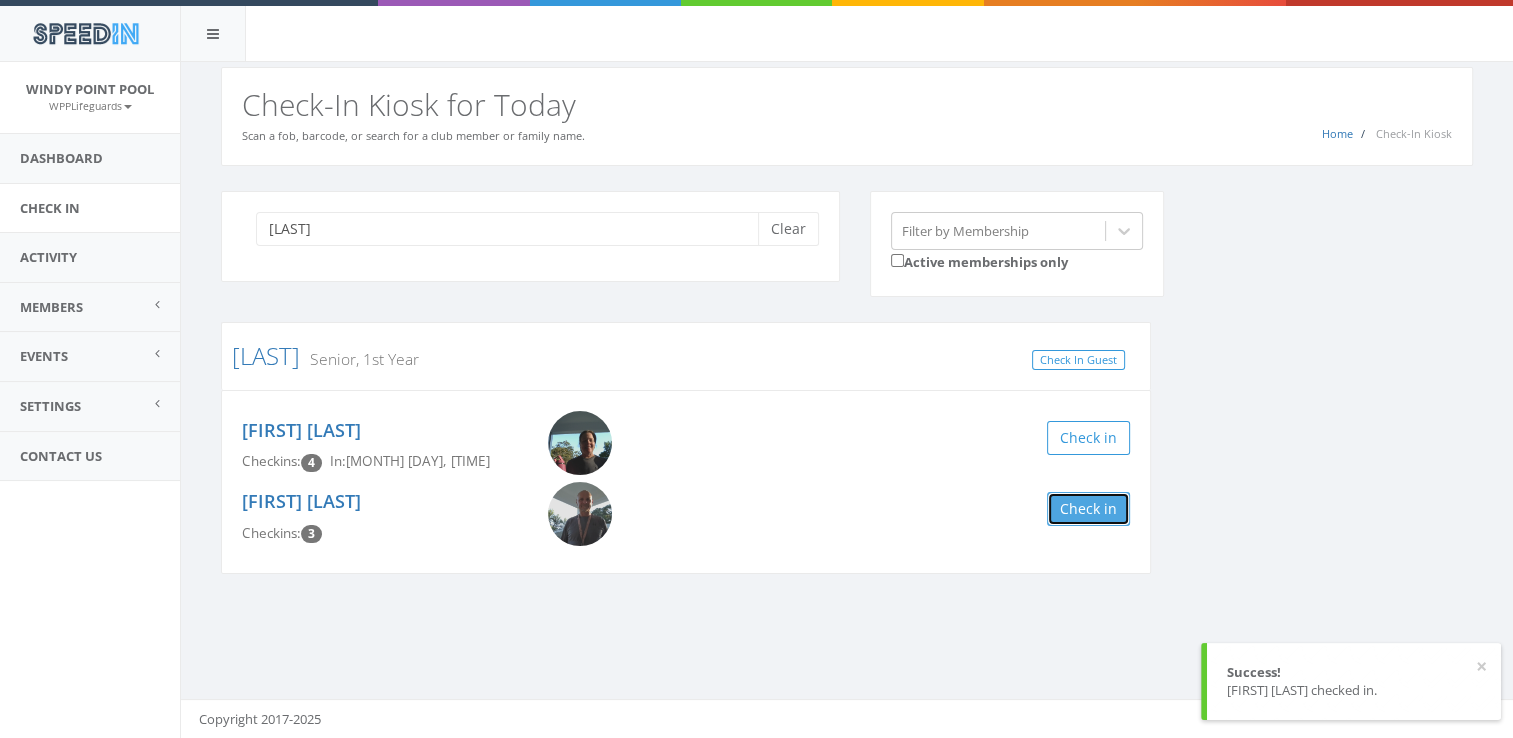 click on "Check in" at bounding box center [1088, 509] 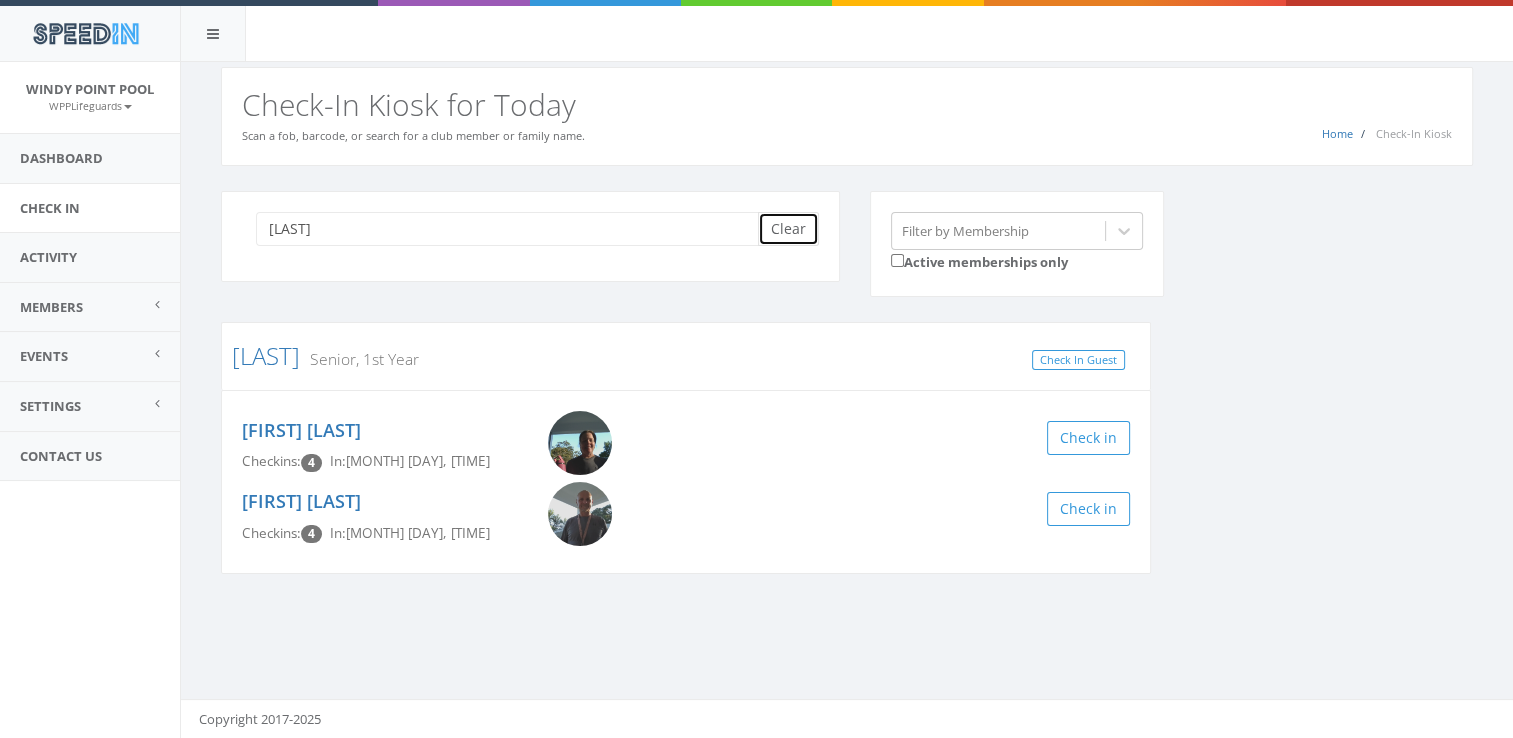 click on "Clear" at bounding box center (788, 229) 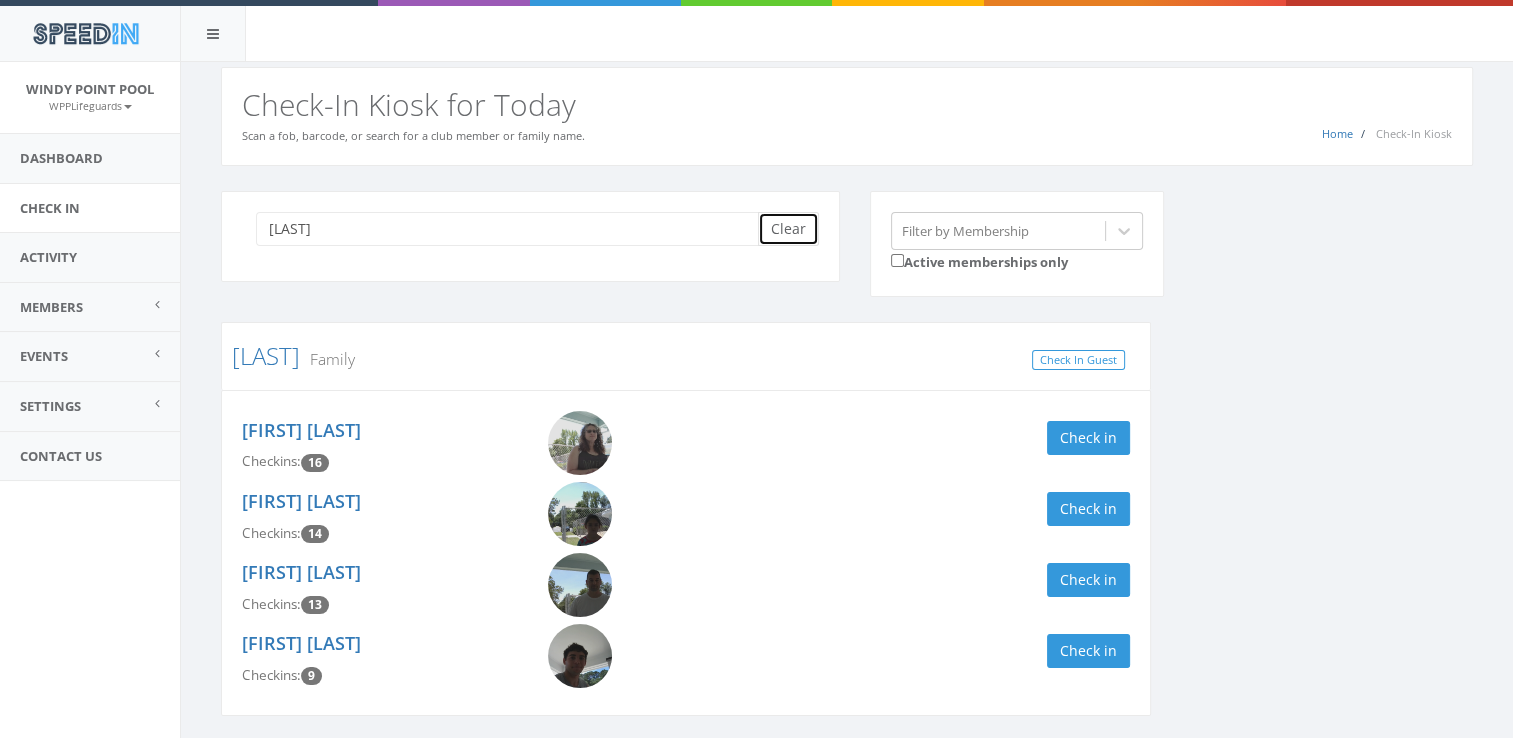 click on "Clear" at bounding box center [788, 229] 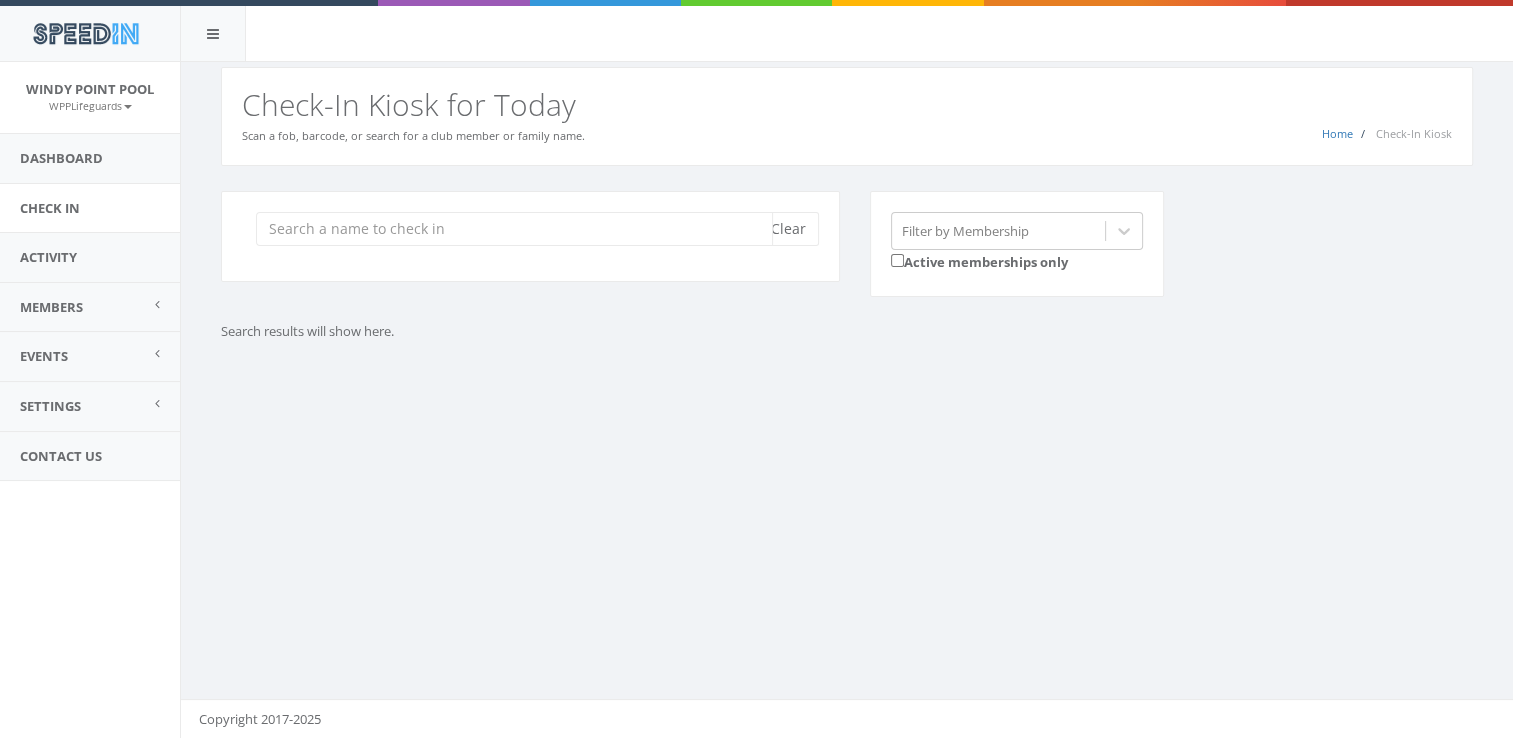 click at bounding box center (514, 229) 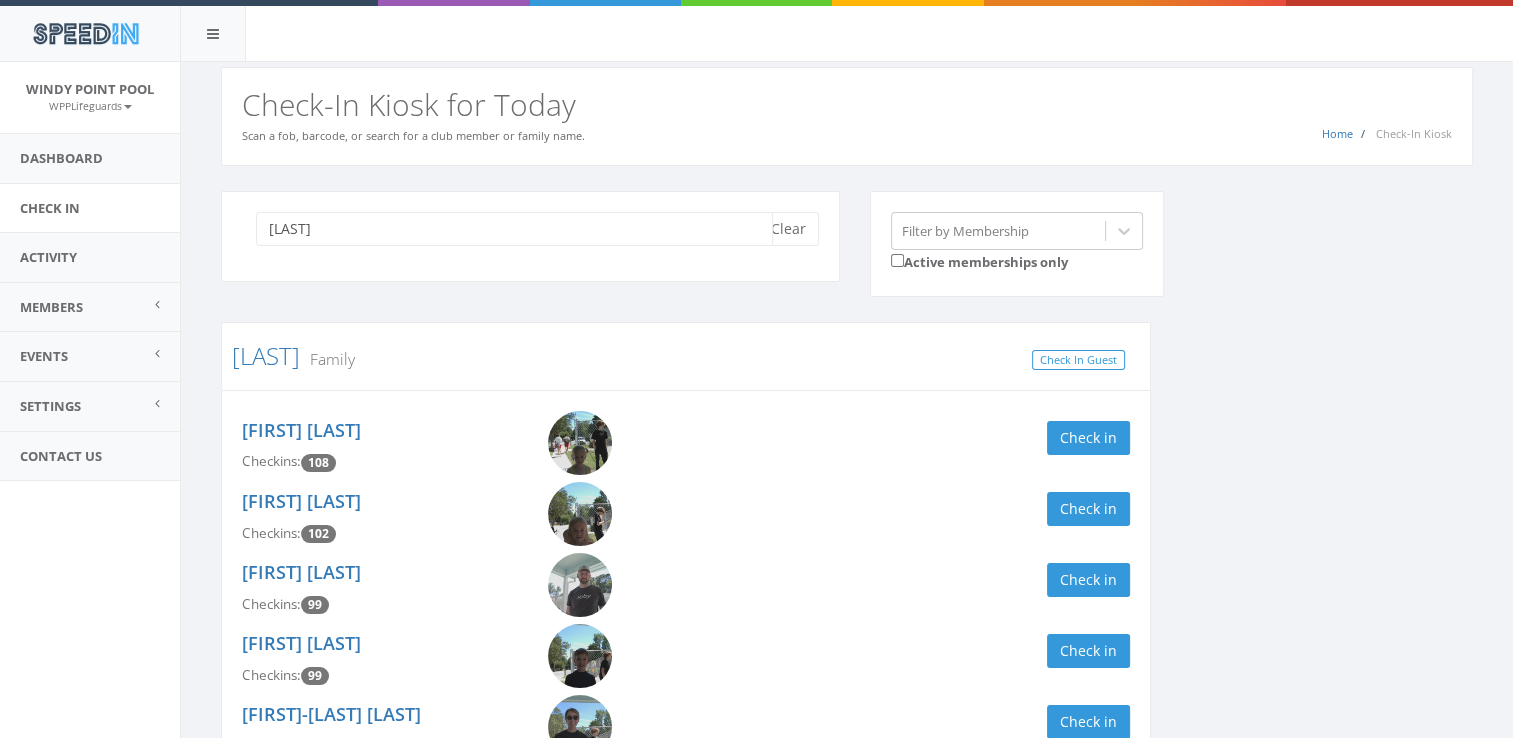 scroll, scrollTop: 138, scrollLeft: 0, axis: vertical 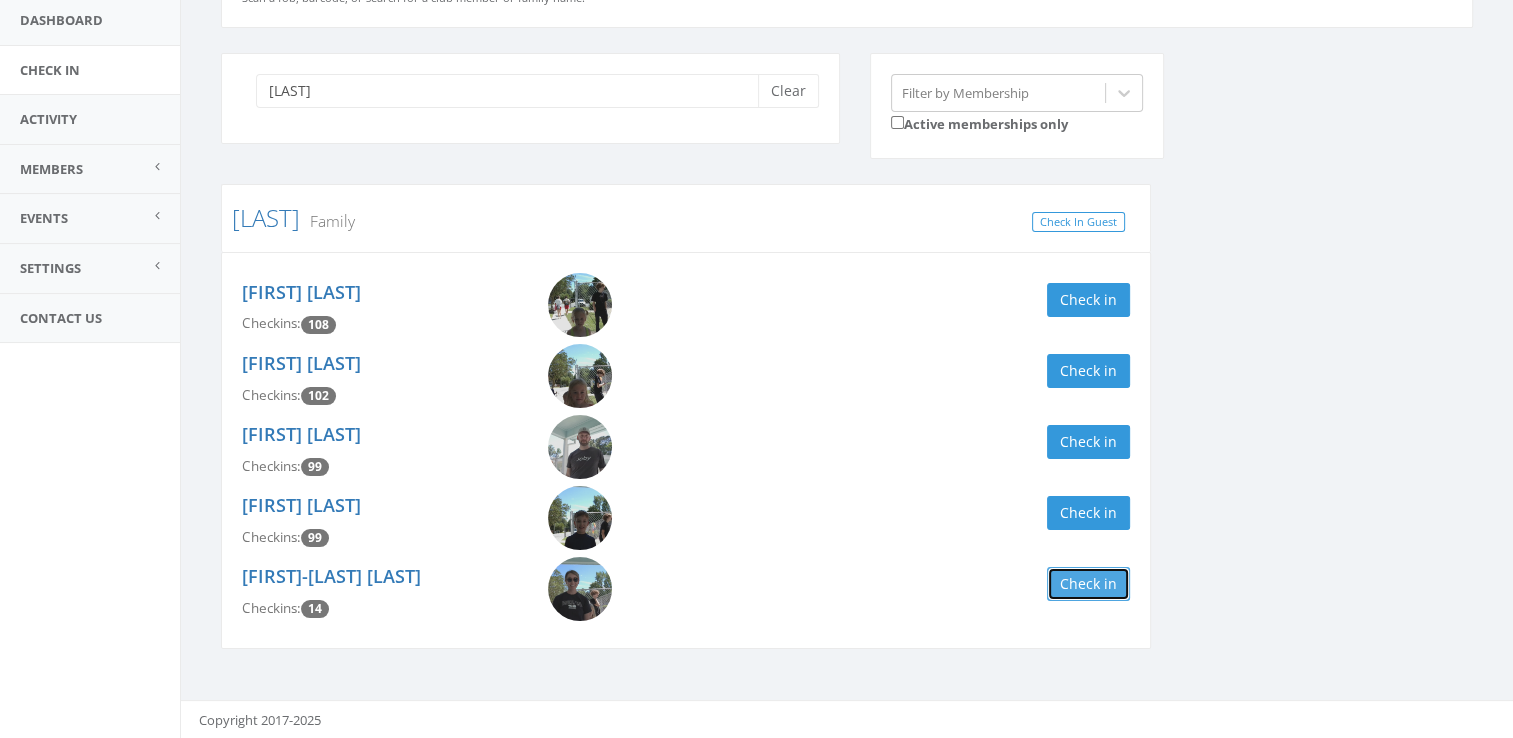 click on "Check in" at bounding box center (1088, 584) 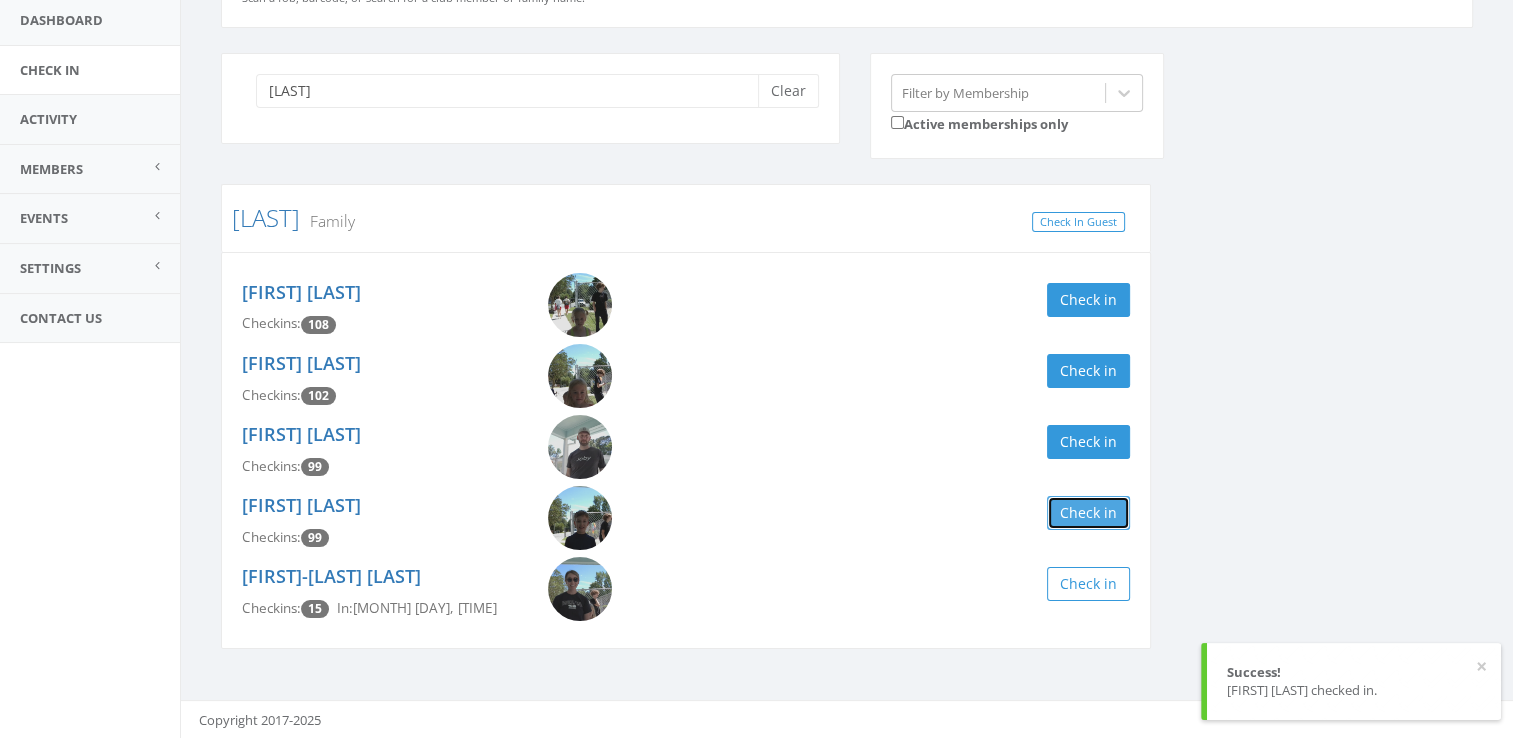 click on "Check in" at bounding box center [1088, 513] 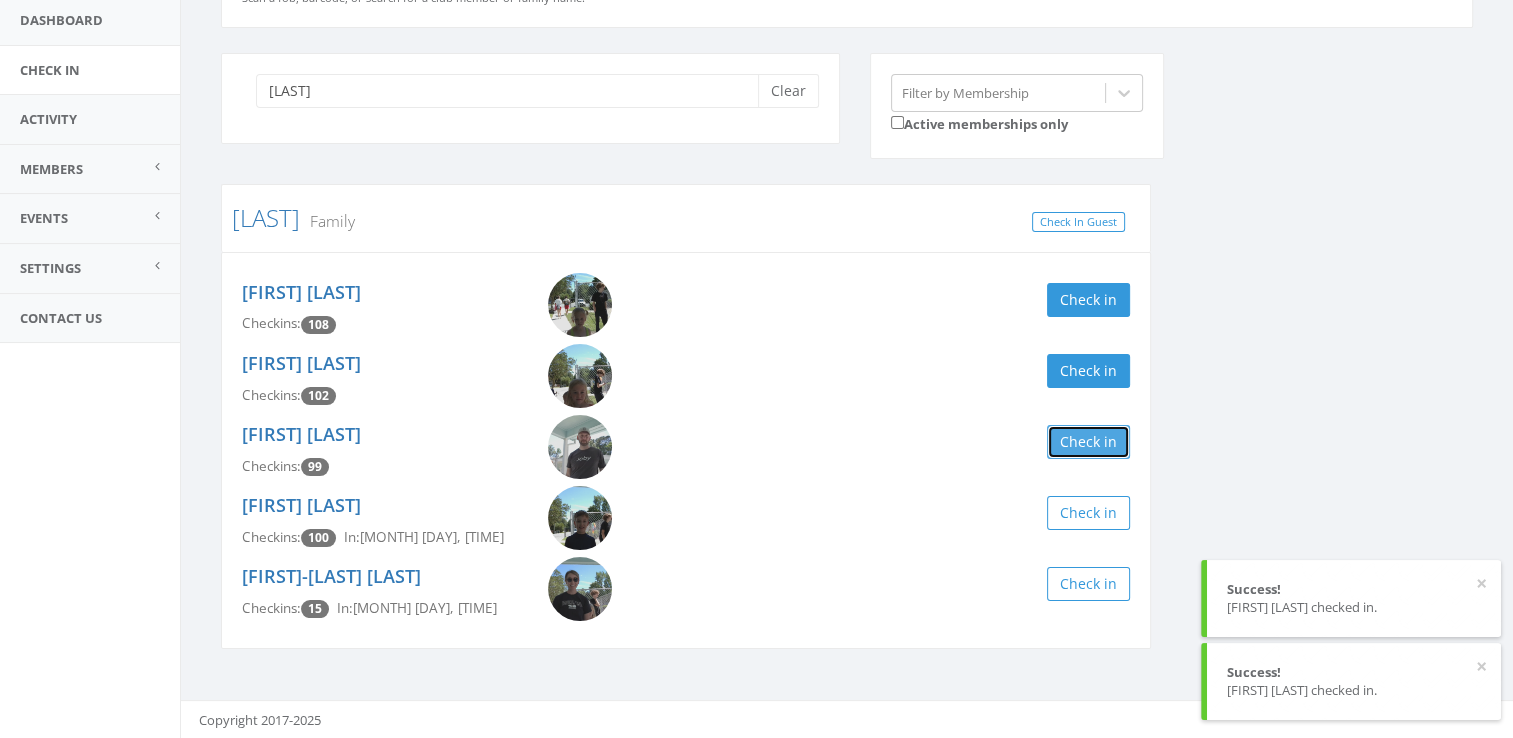 click on "Check in" at bounding box center [1088, 442] 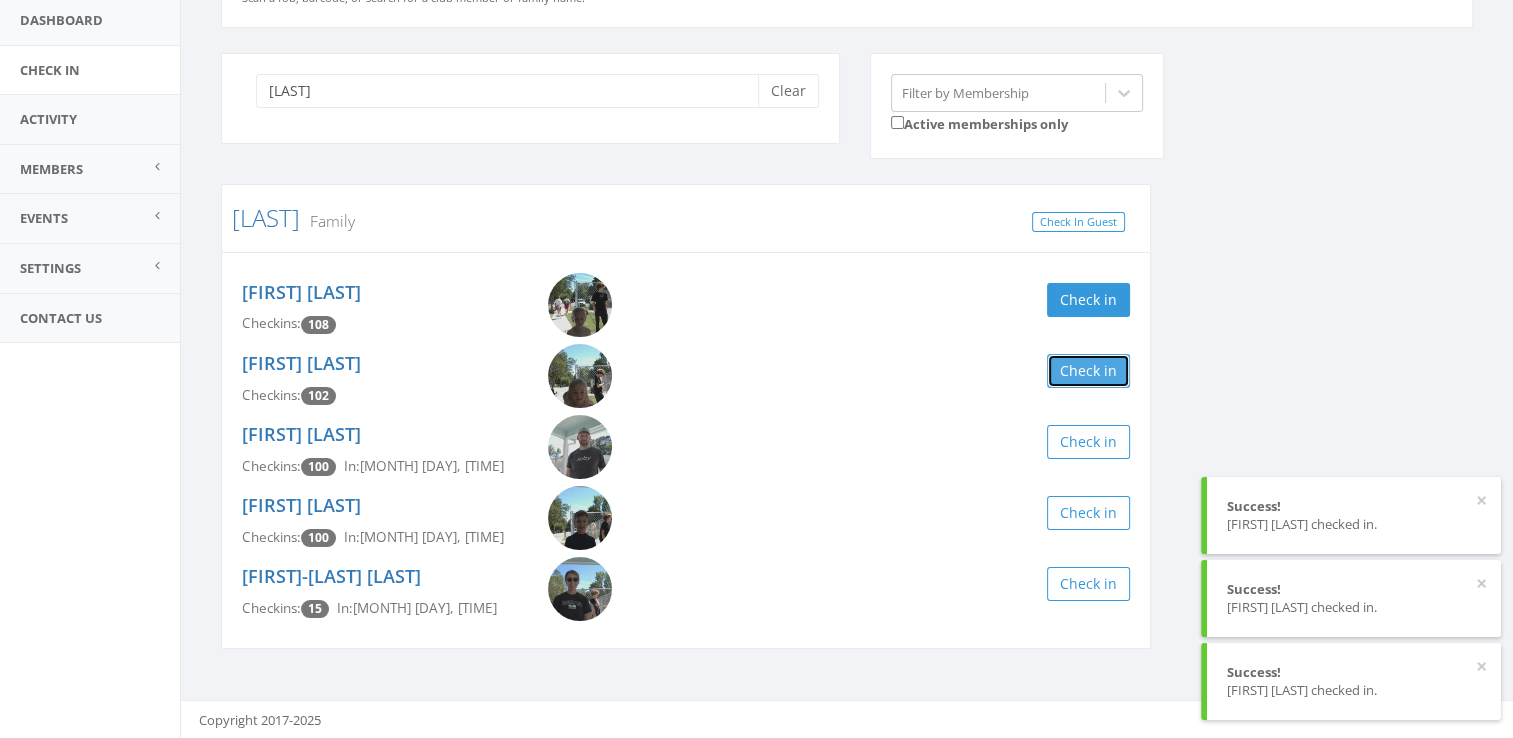 click on "Check in" at bounding box center [1088, 371] 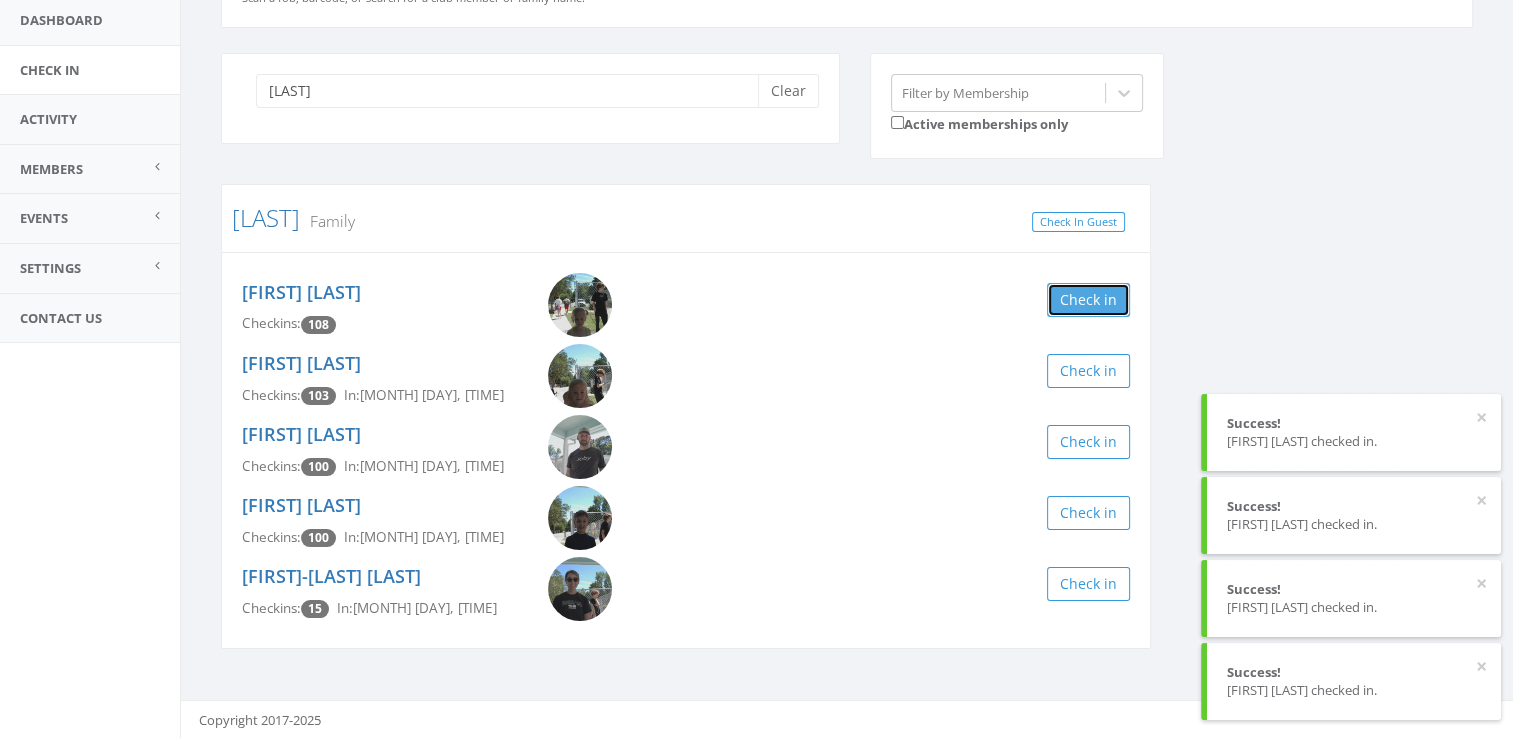 click on "Check in" at bounding box center [1088, 300] 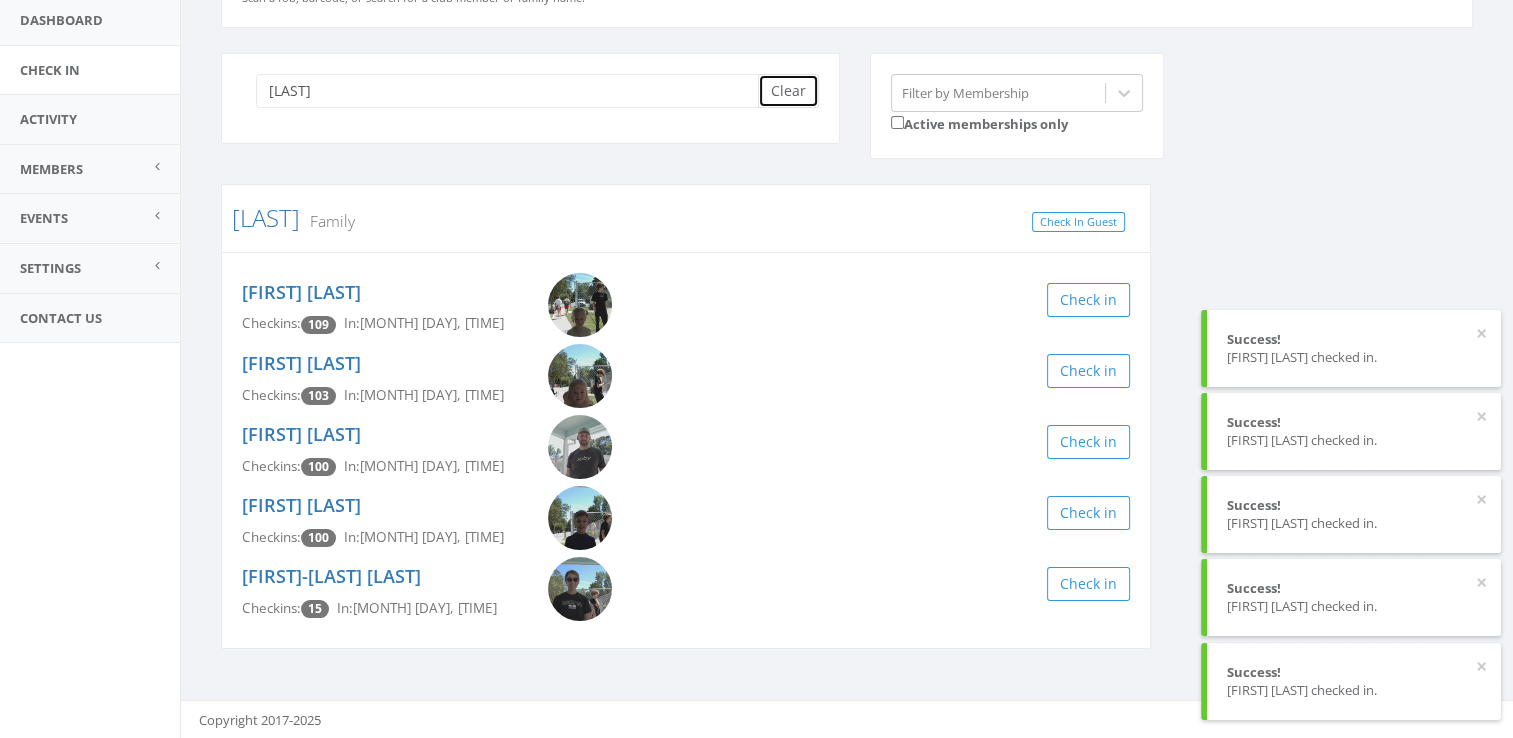 click on "Clear" at bounding box center (788, 91) 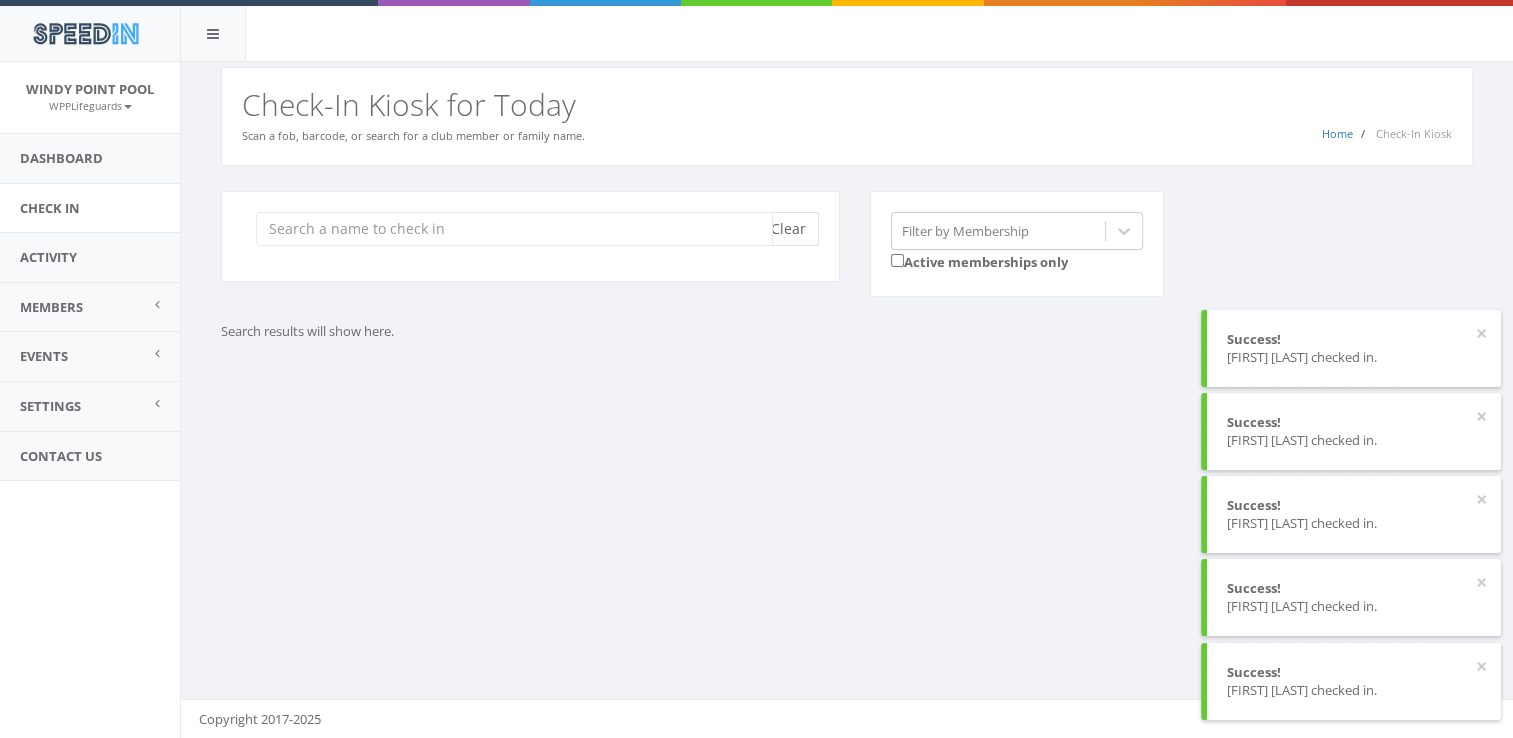 scroll, scrollTop: 0, scrollLeft: 0, axis: both 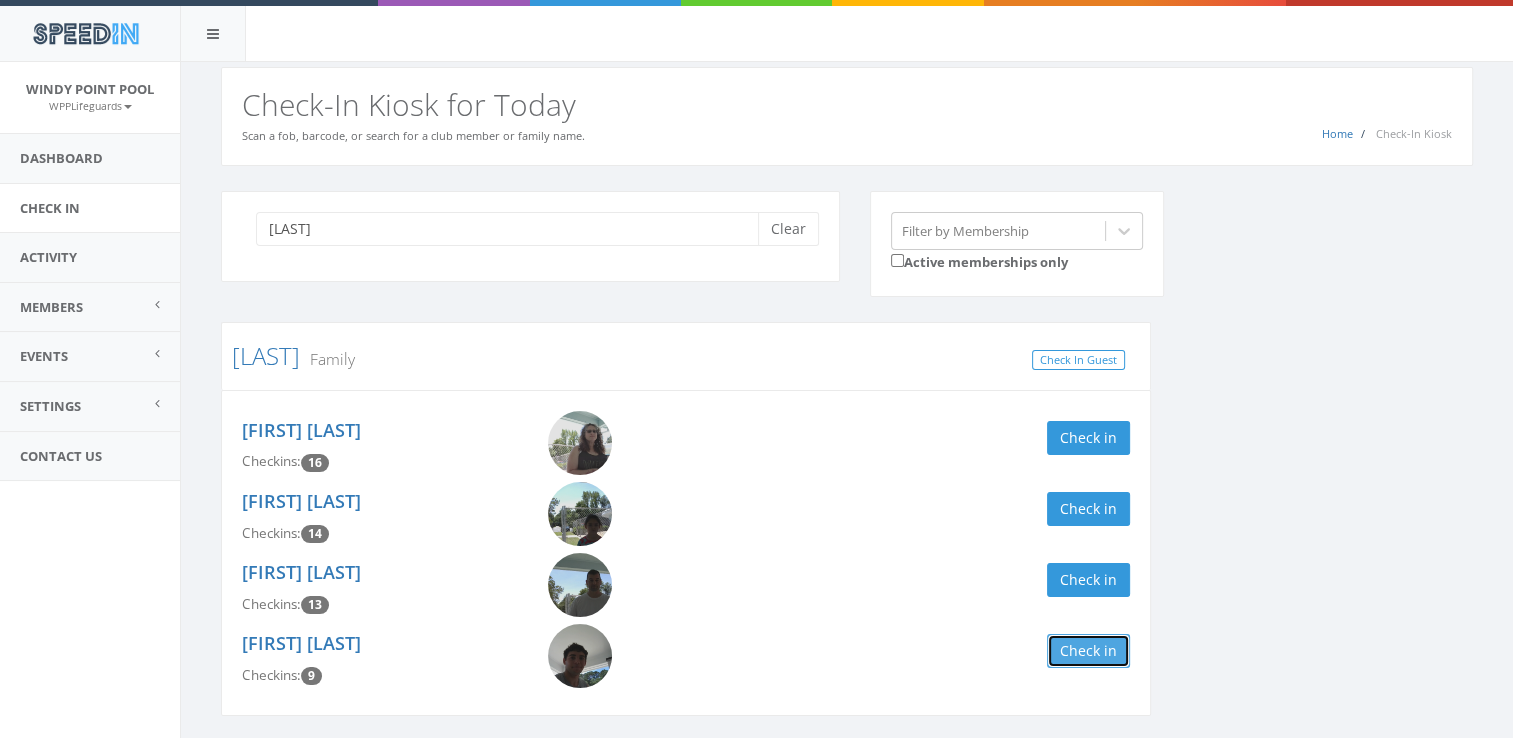 click on "Check in" at bounding box center (1088, 651) 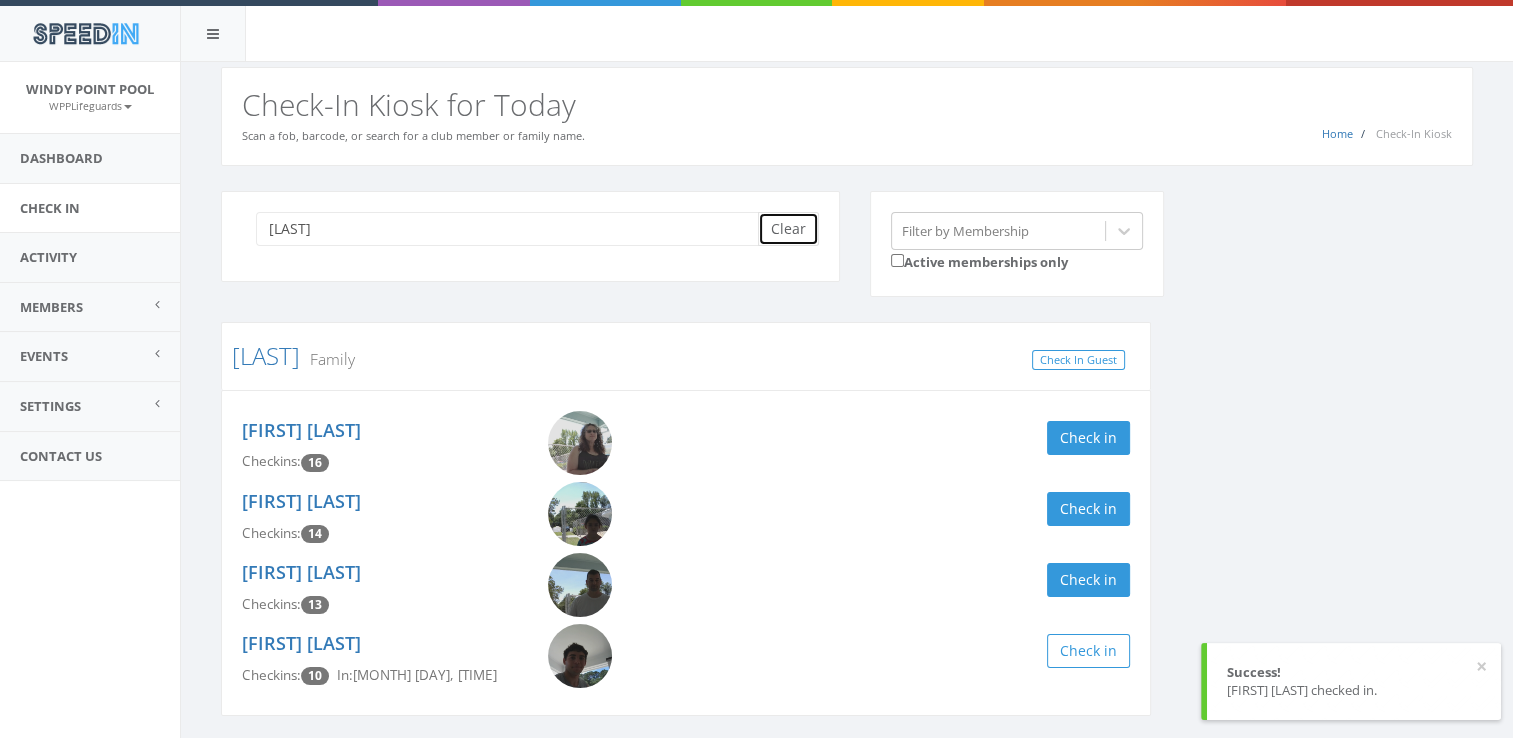 click on "Clear" at bounding box center [788, 229] 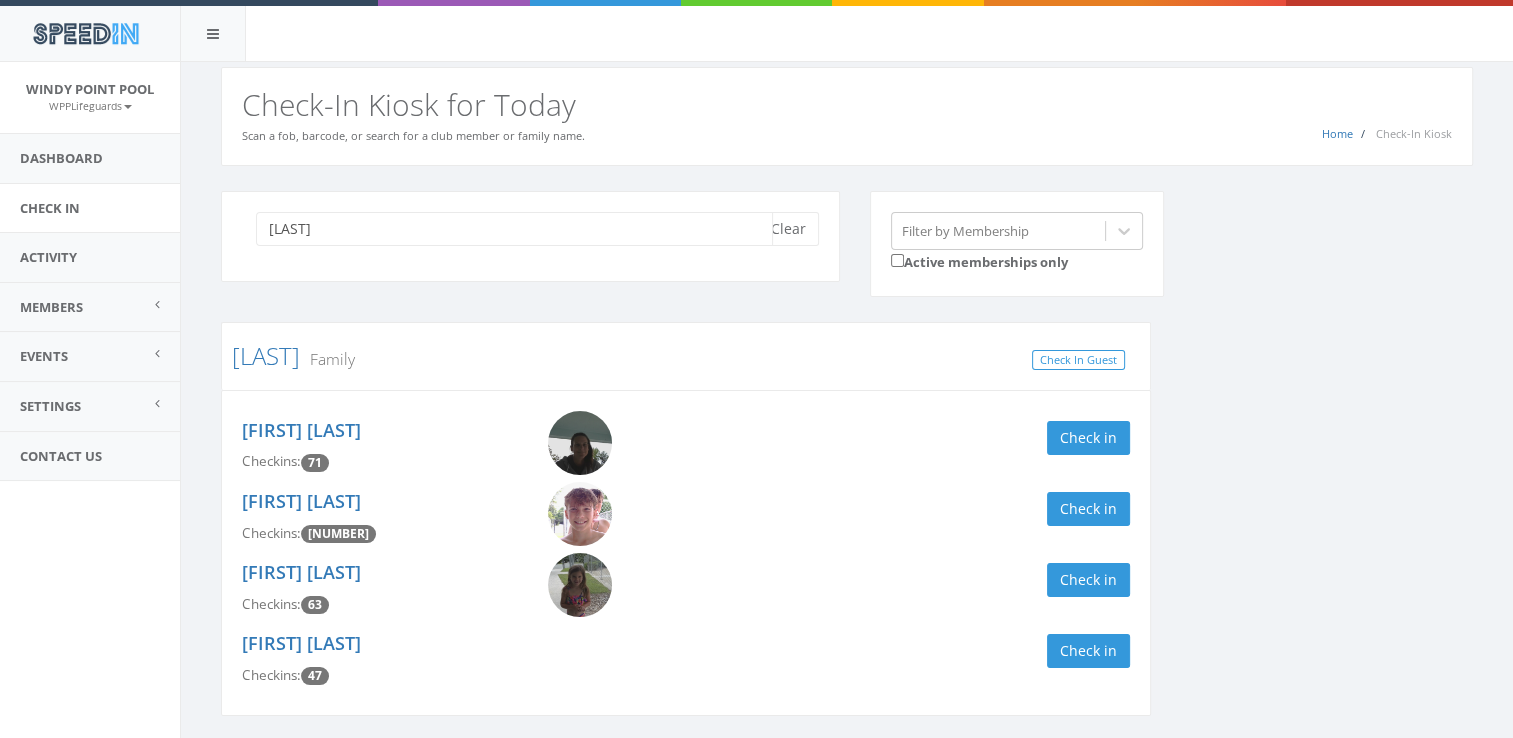 scroll, scrollTop: 67, scrollLeft: 0, axis: vertical 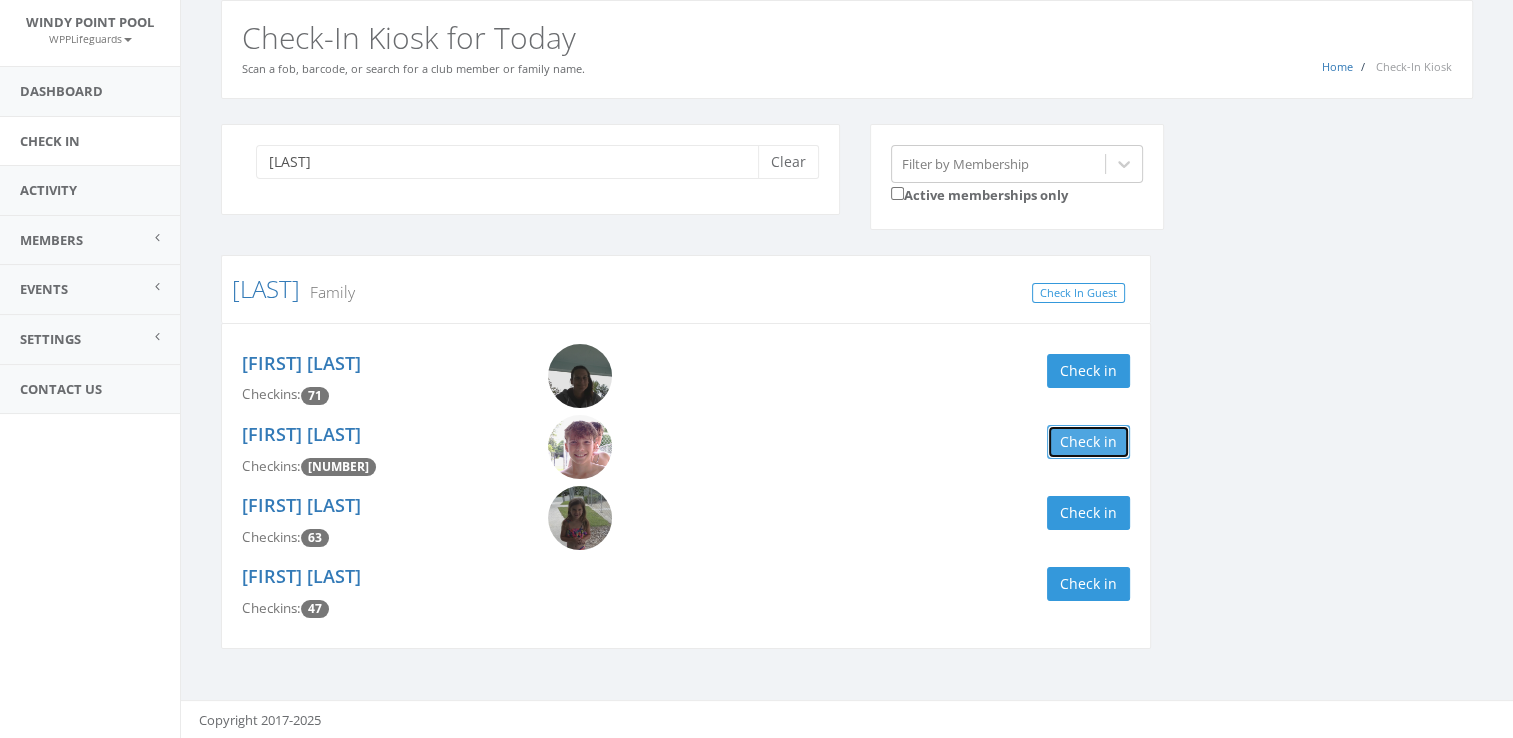 click on "Check in" at bounding box center (1088, 442) 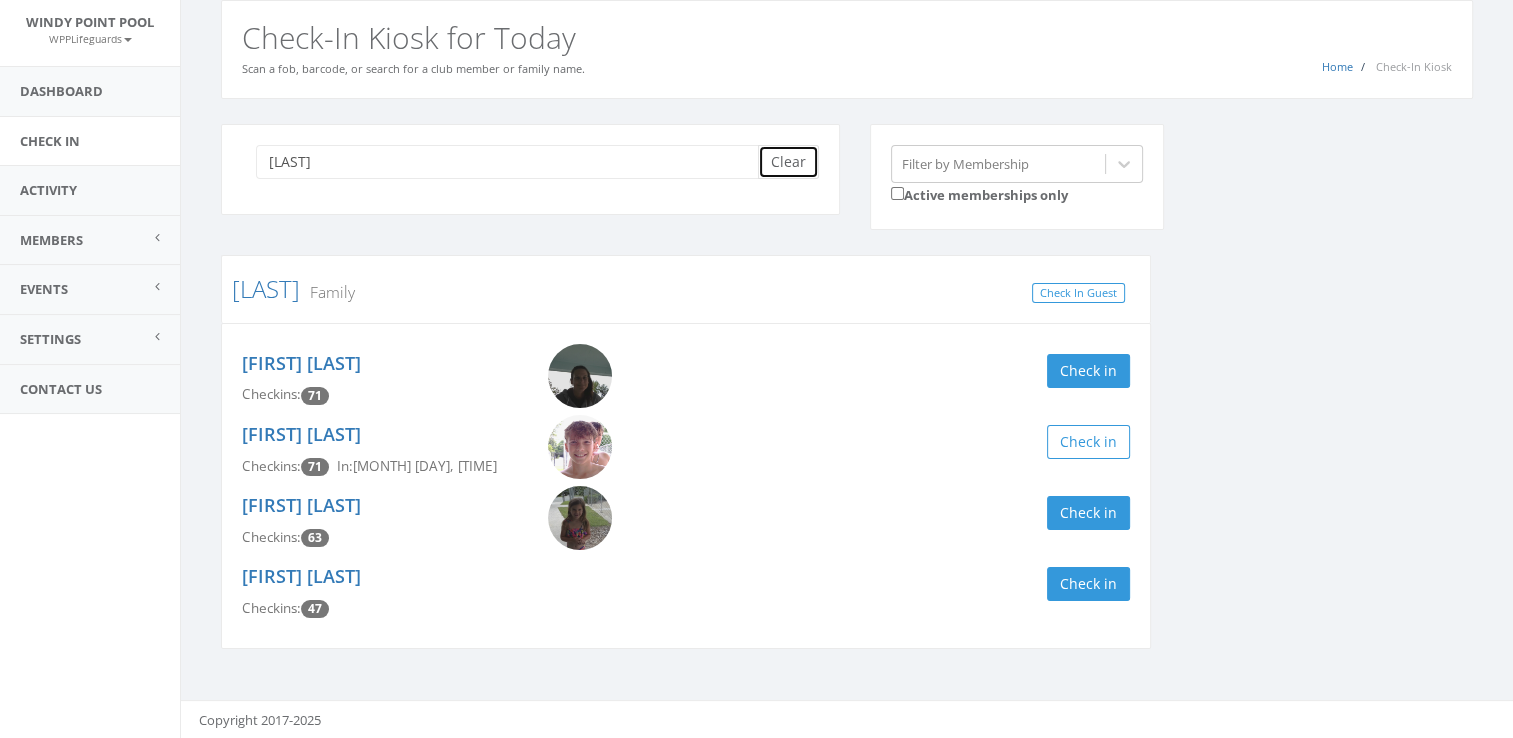 click on "Clear" at bounding box center [788, 162] 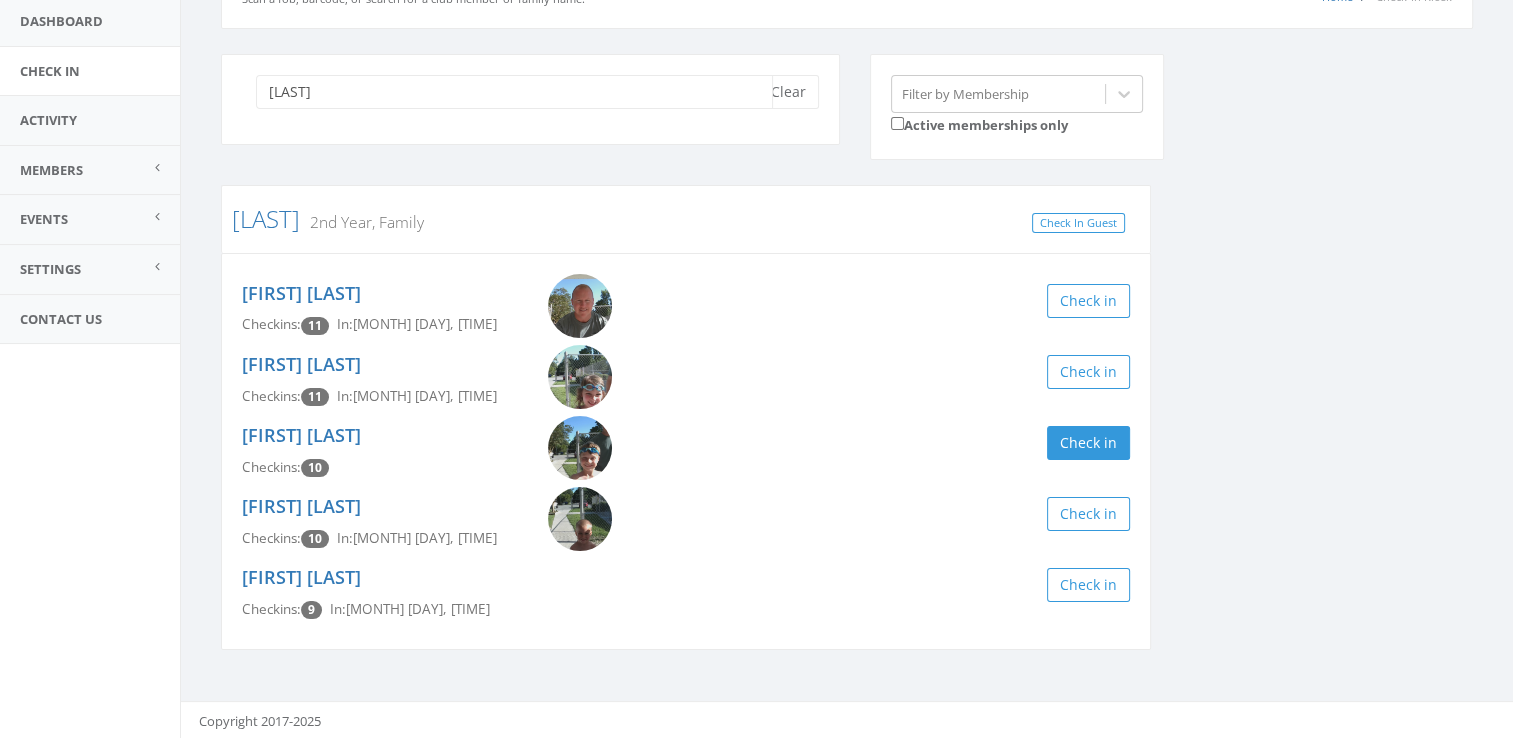 scroll, scrollTop: 138, scrollLeft: 0, axis: vertical 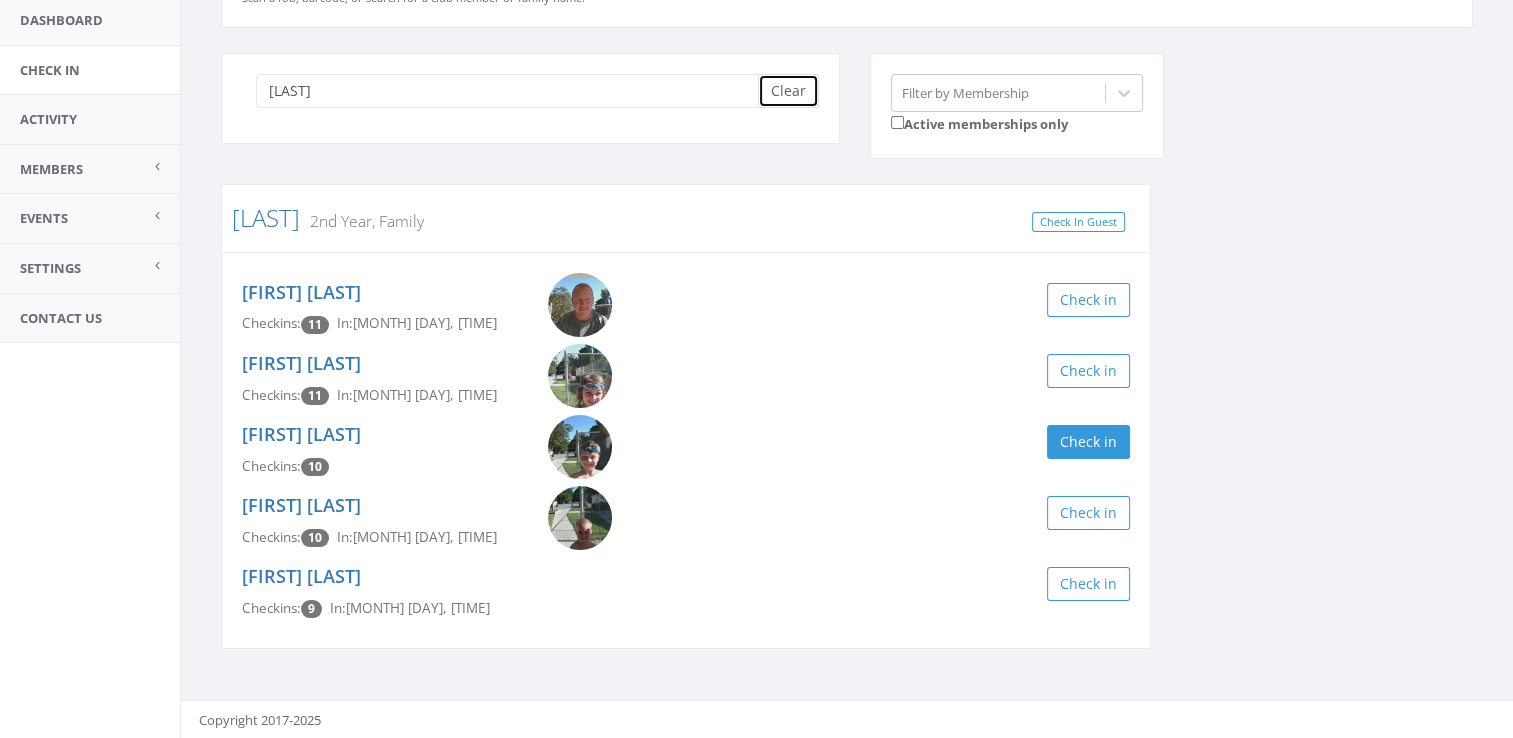 click on "Clear" at bounding box center [788, 91] 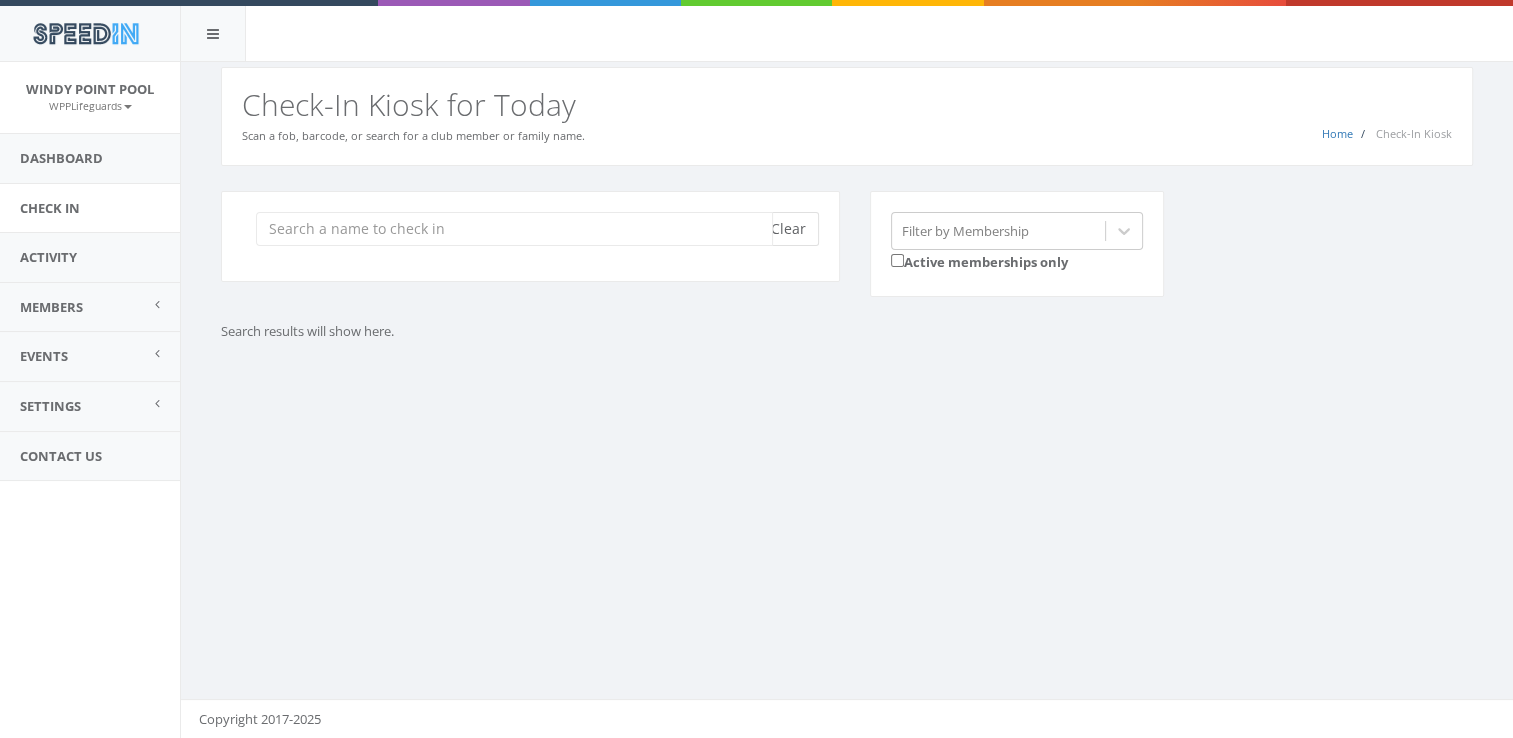 scroll, scrollTop: 0, scrollLeft: 0, axis: both 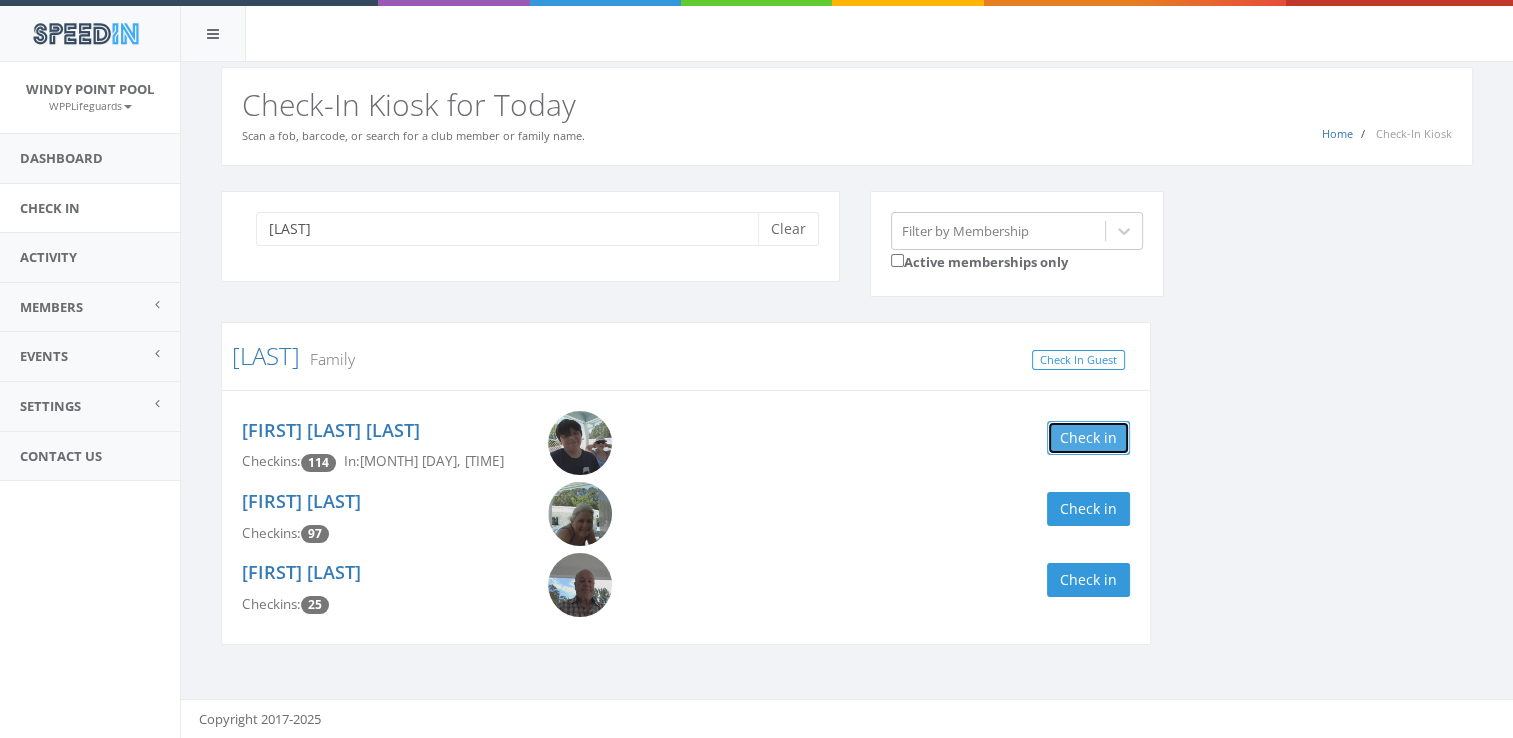 click on "Check in" at bounding box center (1088, 438) 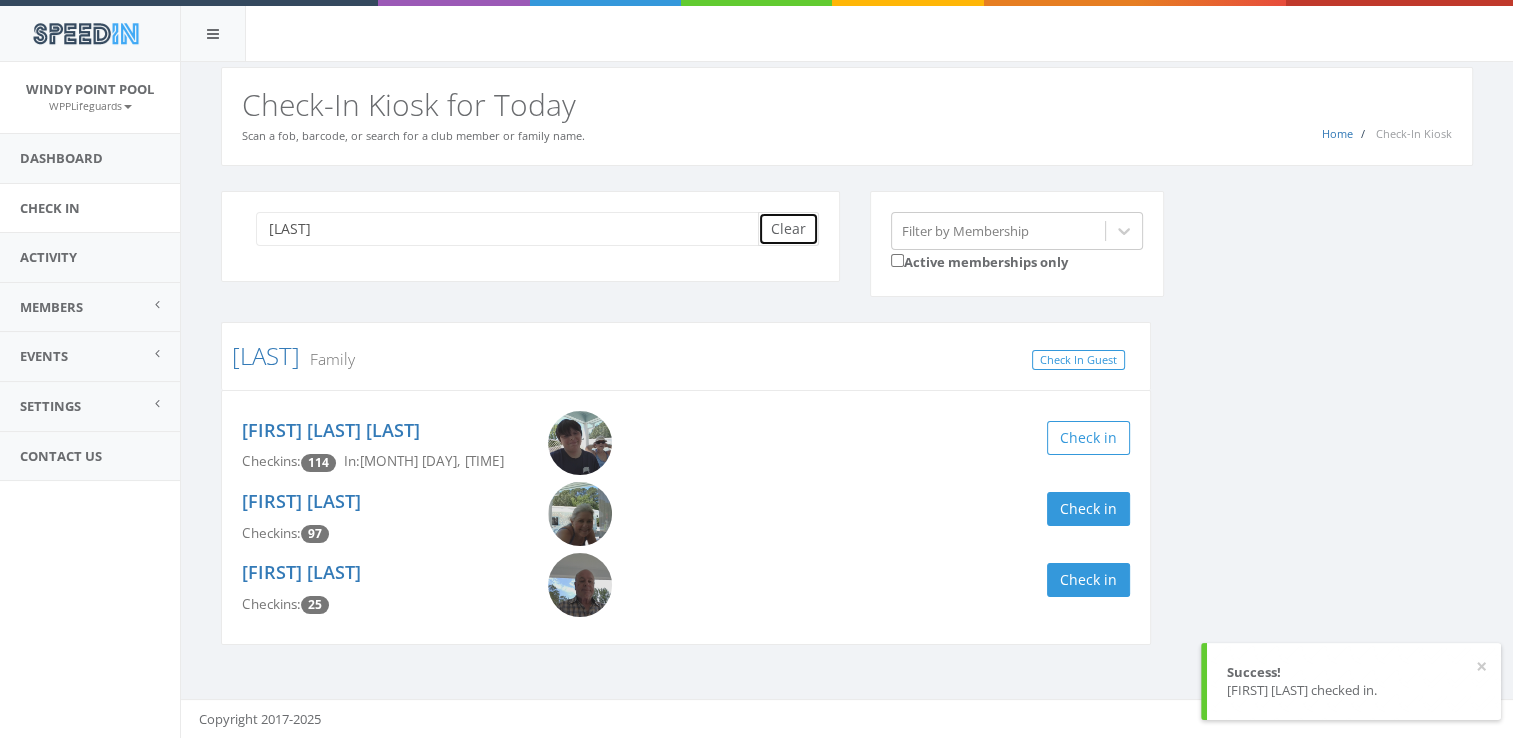 click on "Clear" at bounding box center [788, 229] 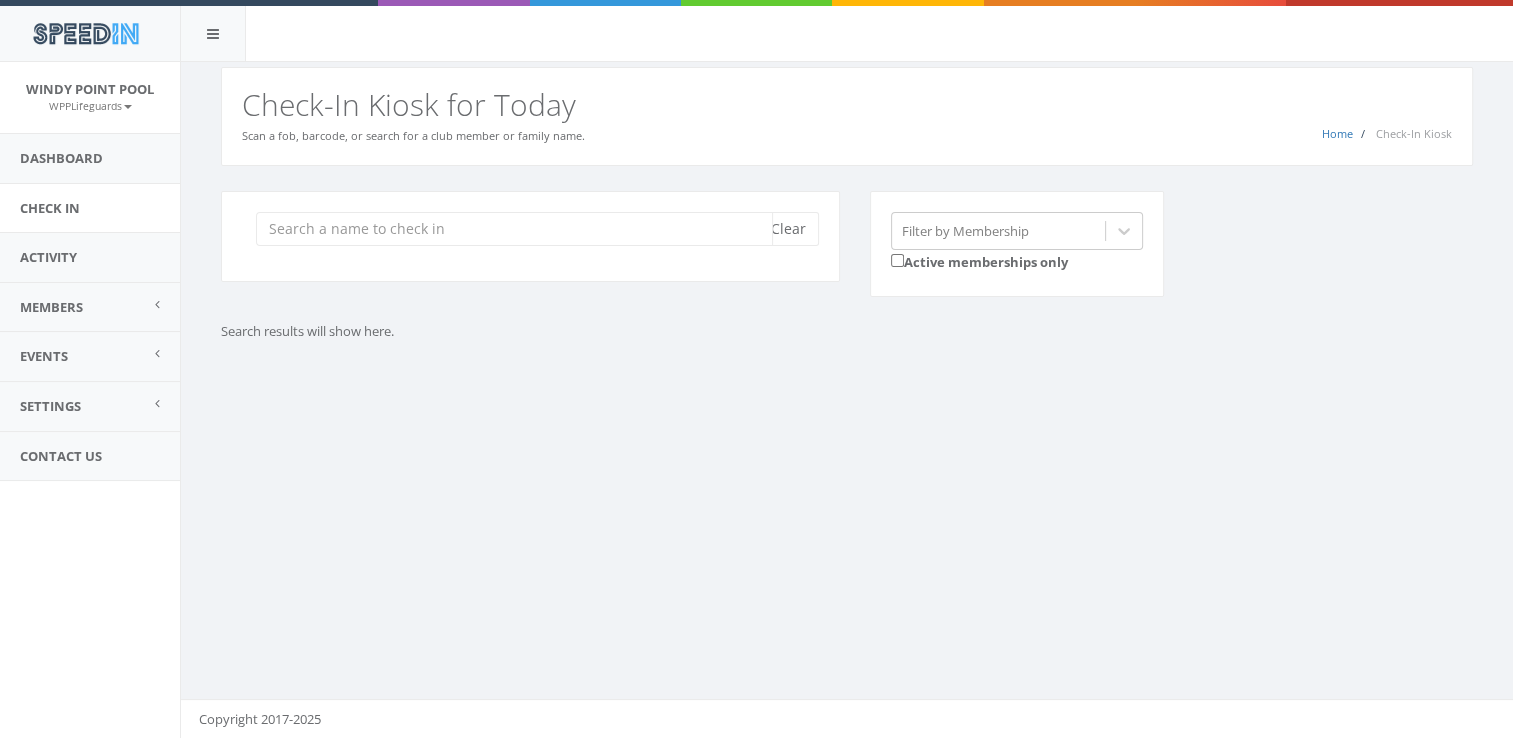 click at bounding box center (514, 229) 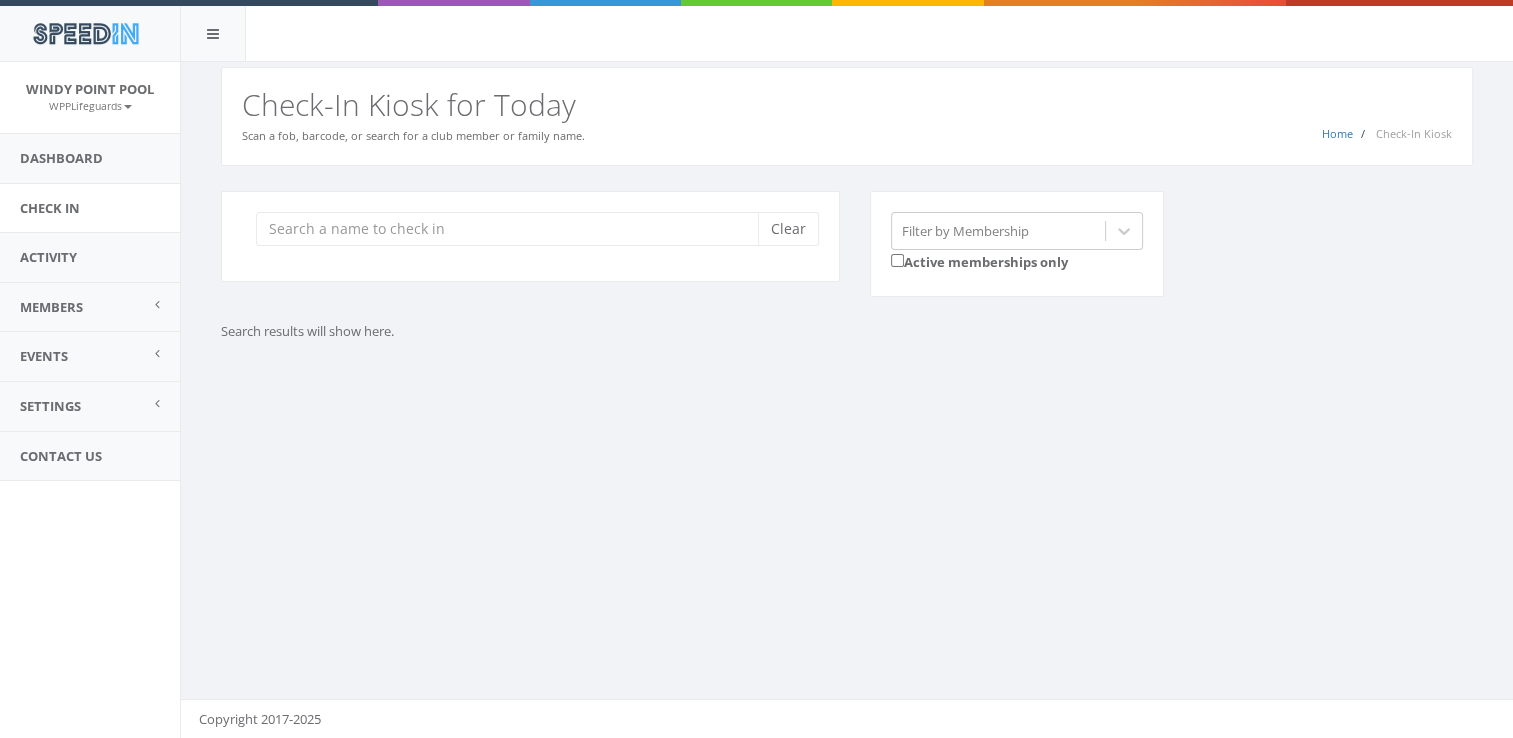 click on "You are using Internet Explorer, which is an old, insecure browser that does not work with this page. Please use another browser like Firefox, Chrome, or Edge.
Home
Check-In Kiosk
Check-In Kiosk for Today
Scan a fob, barcode, or search for a club member or family name.
Clear Filter by Membership  Active memberships only Search results will show here.
Copyright 2017-2025" at bounding box center [846, 400] 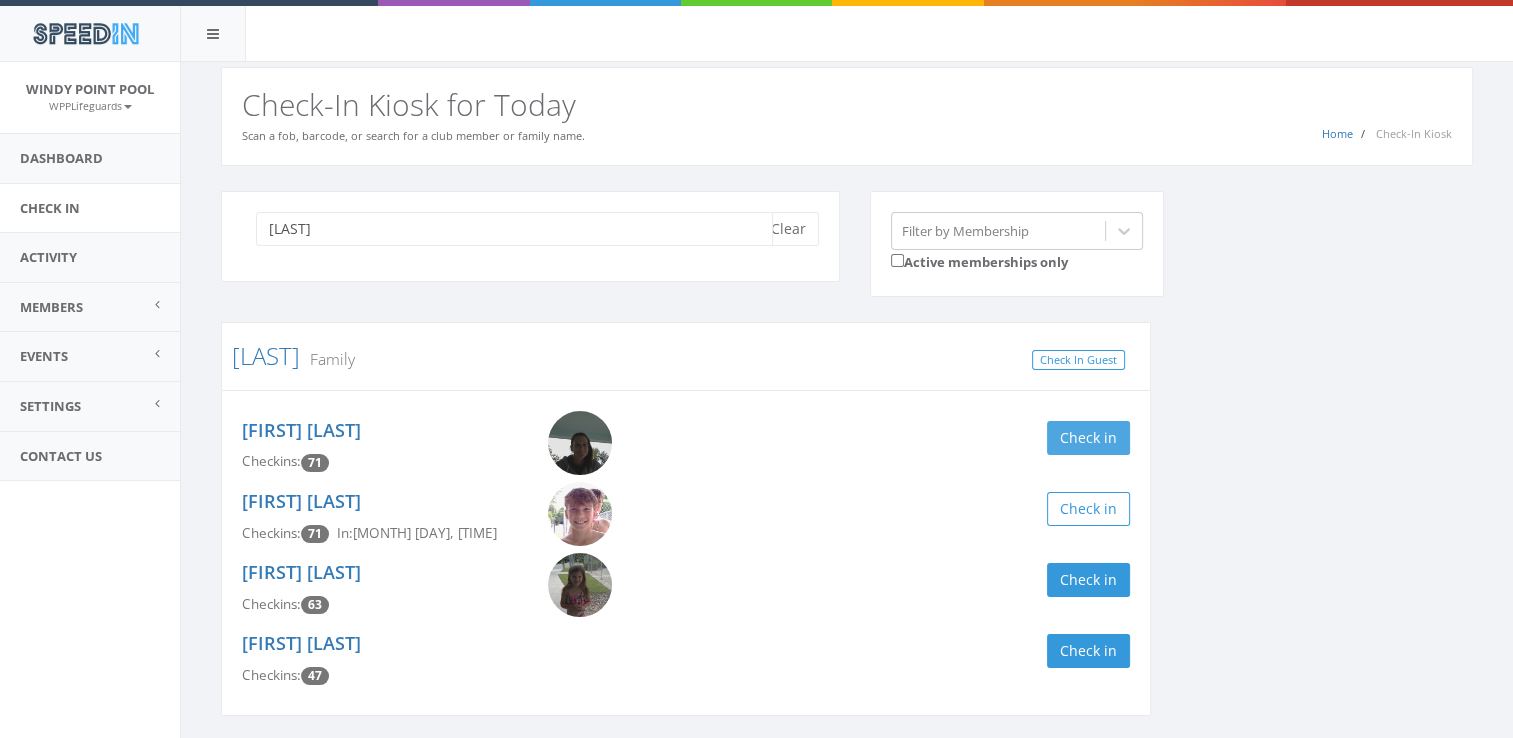 type on "[LAST]" 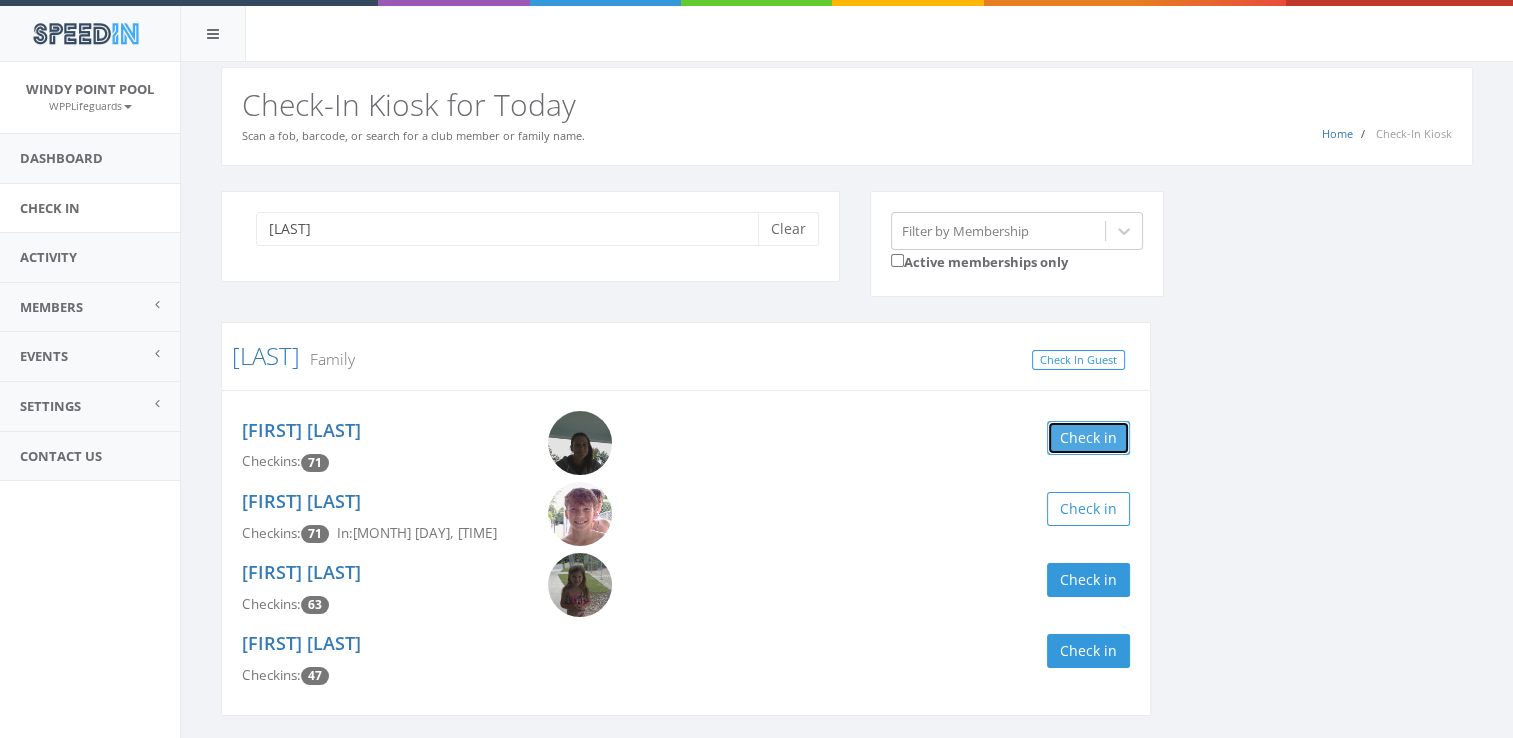 click on "Check in" at bounding box center [1088, 438] 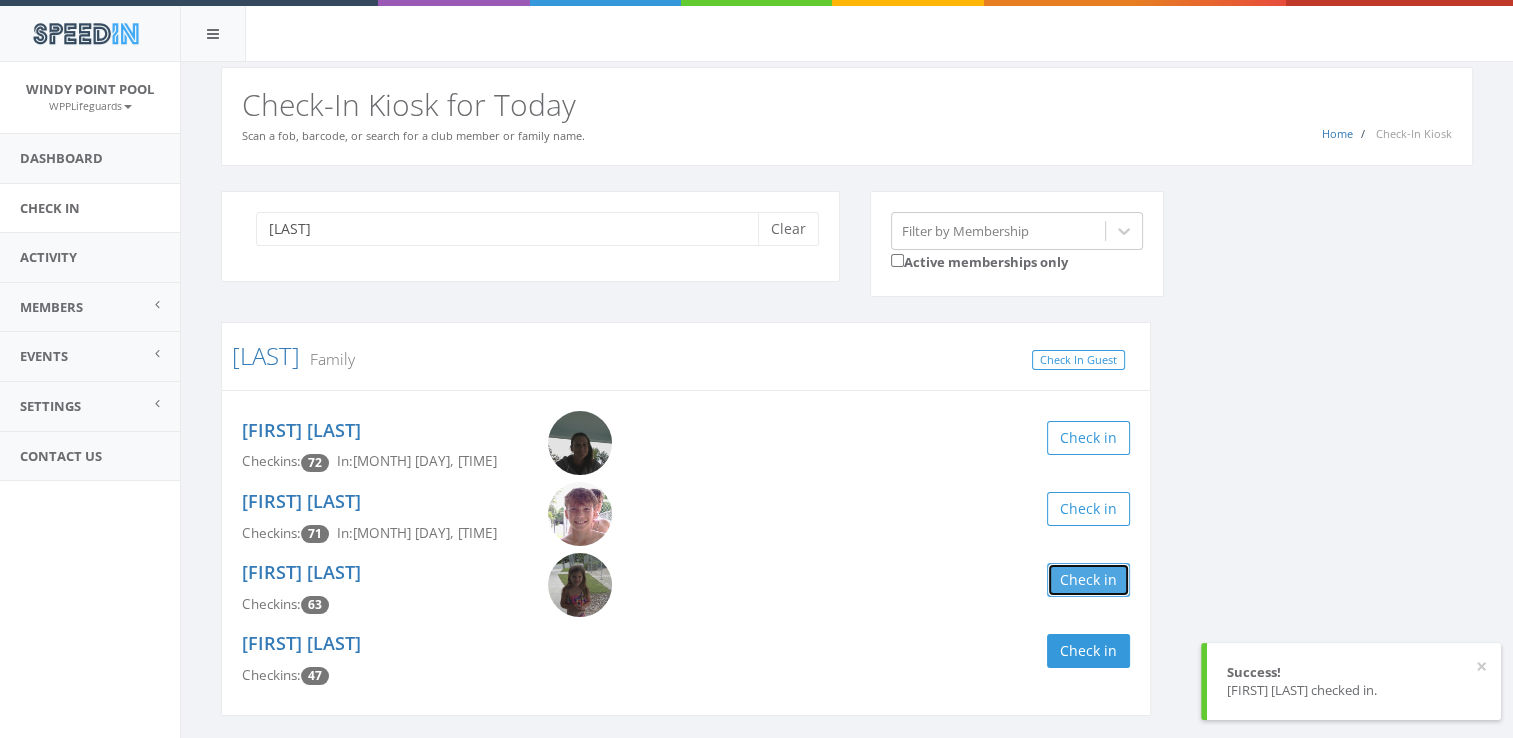 click on "Check in" at bounding box center (1088, 580) 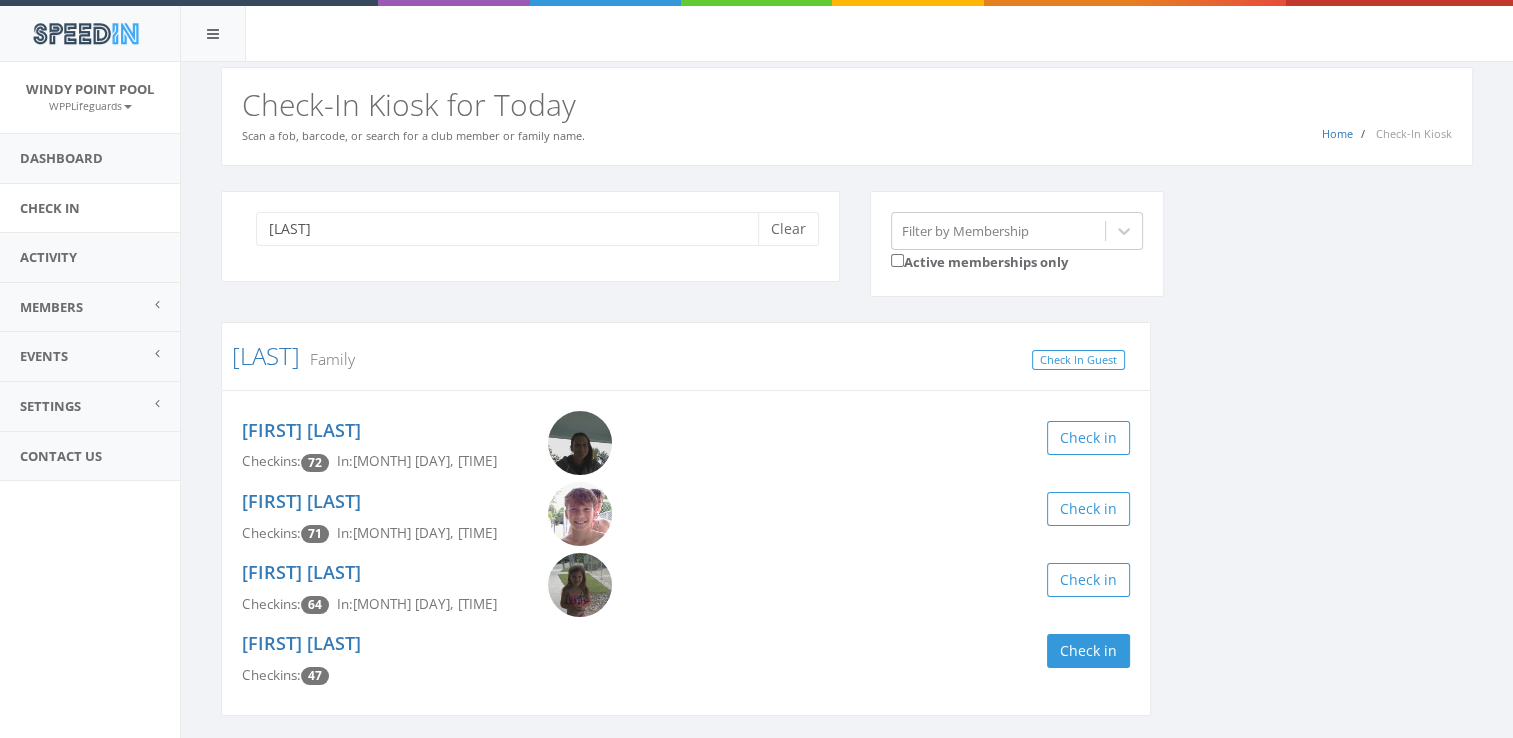 click on "[FIRST] [LAST]" at bounding box center (530, 236) 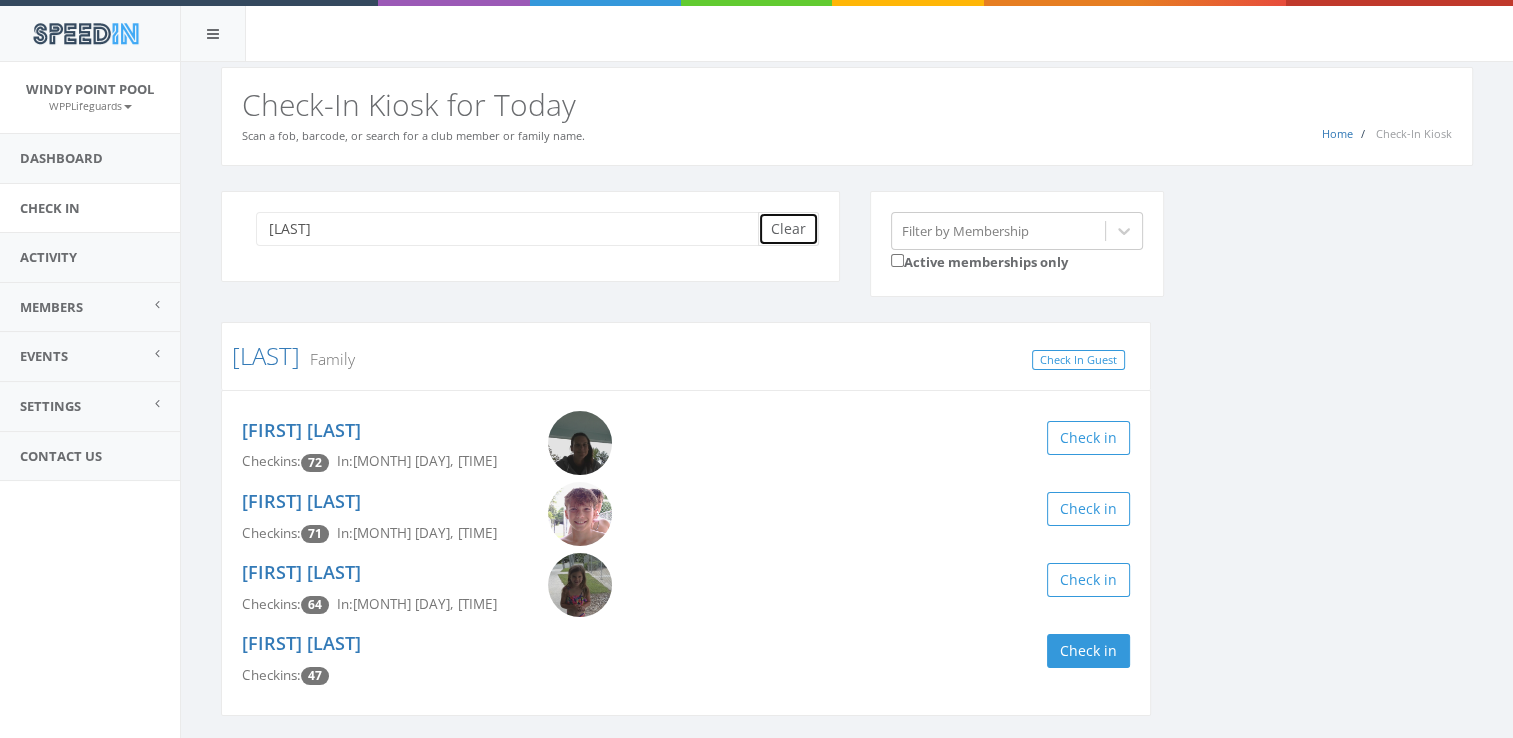 click on "Clear" at bounding box center [788, 229] 